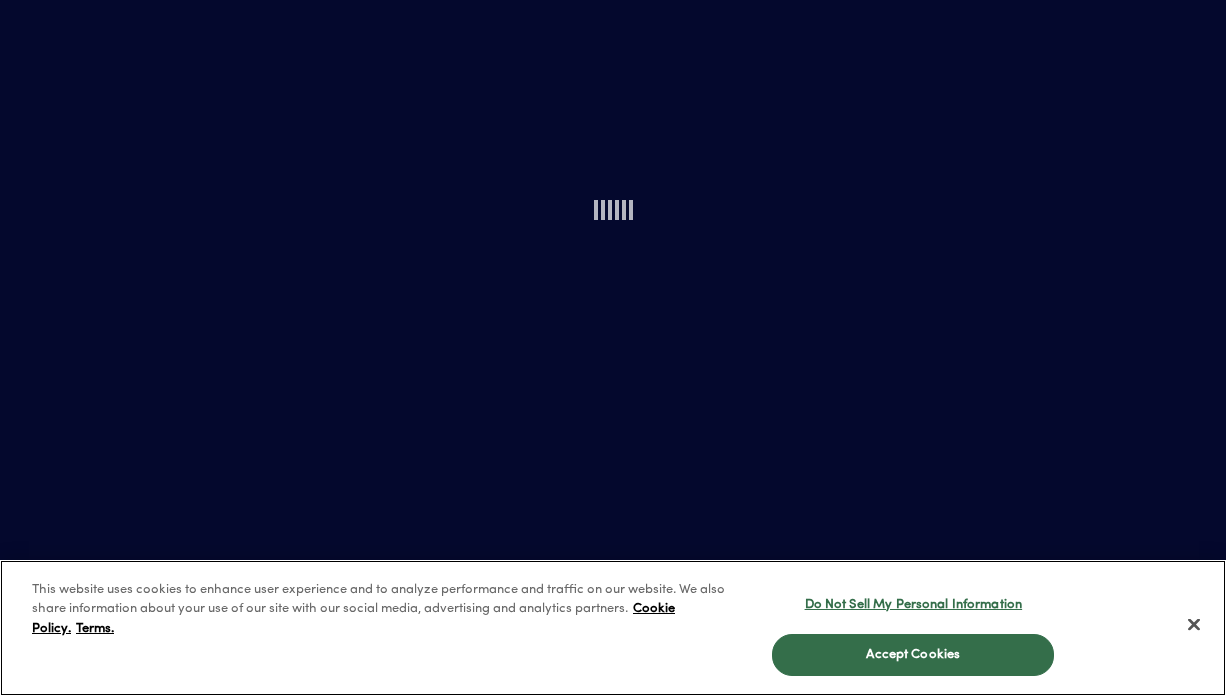 scroll, scrollTop: 0, scrollLeft: 0, axis: both 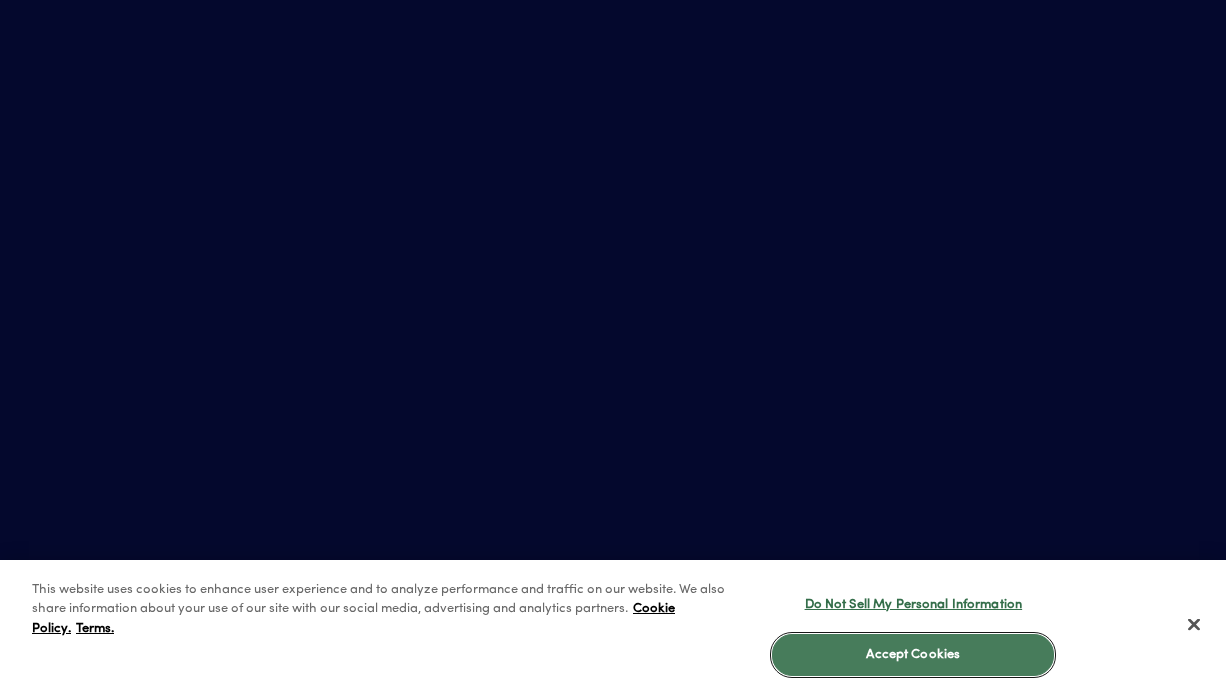 click on "Accept Cookies" at bounding box center [913, 655] 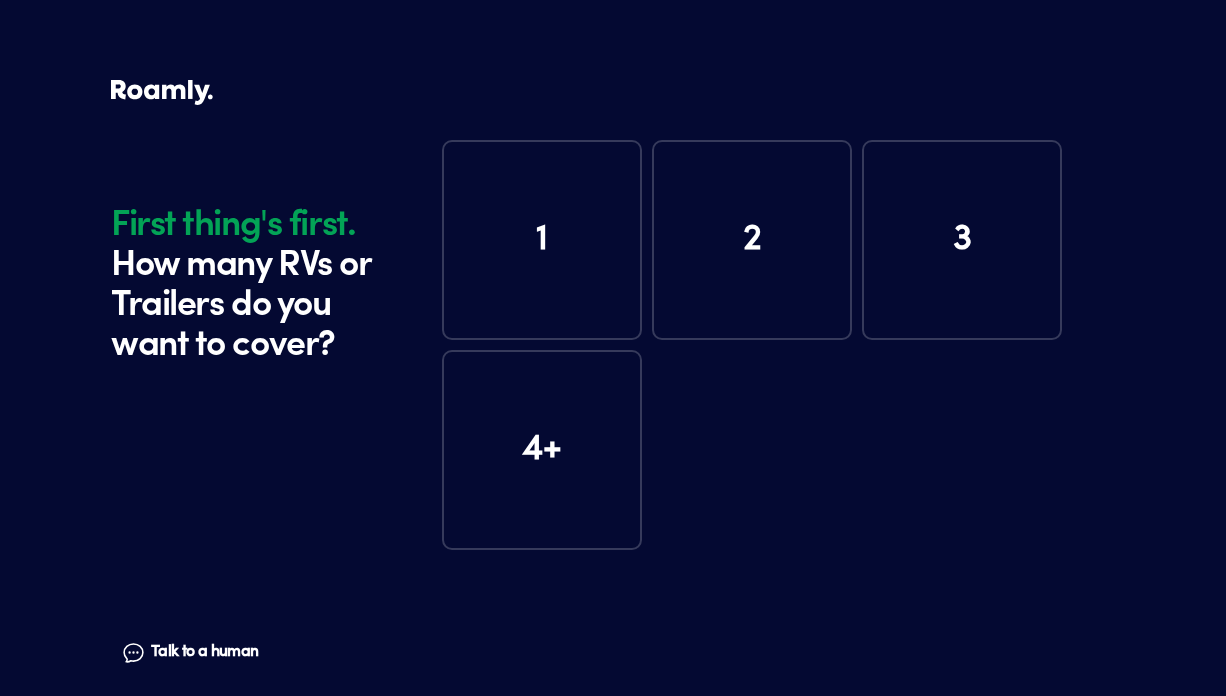 click on "1" at bounding box center [542, 240] 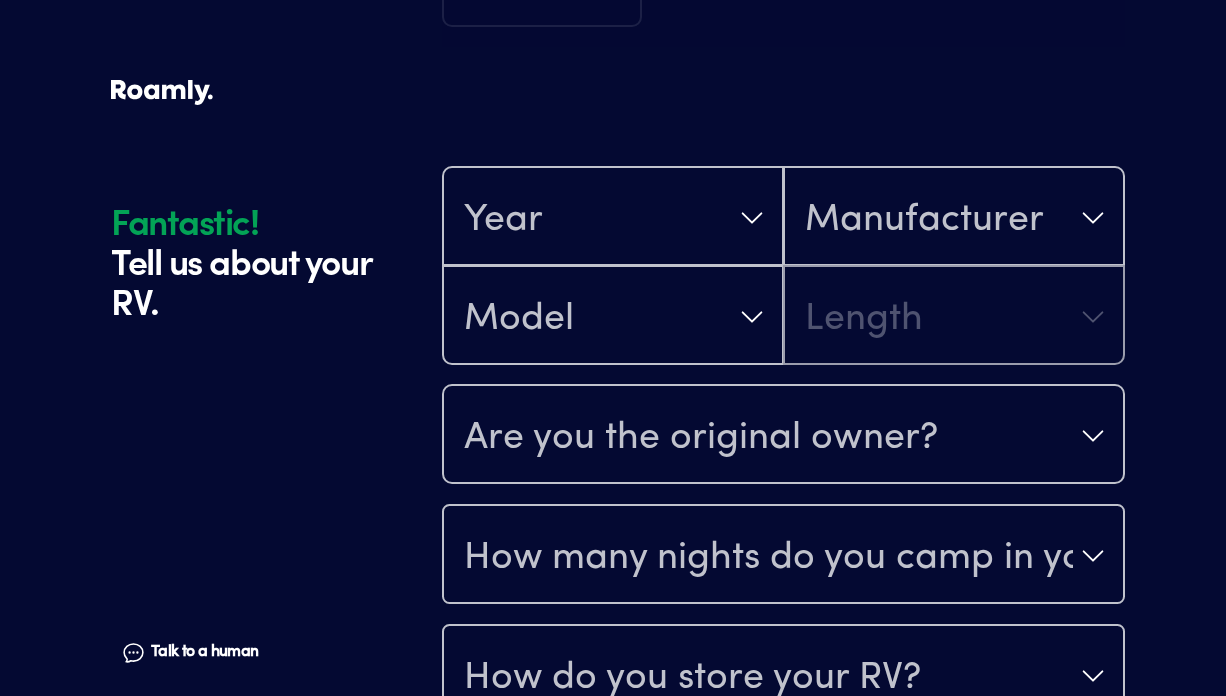 scroll, scrollTop: 590, scrollLeft: 0, axis: vertical 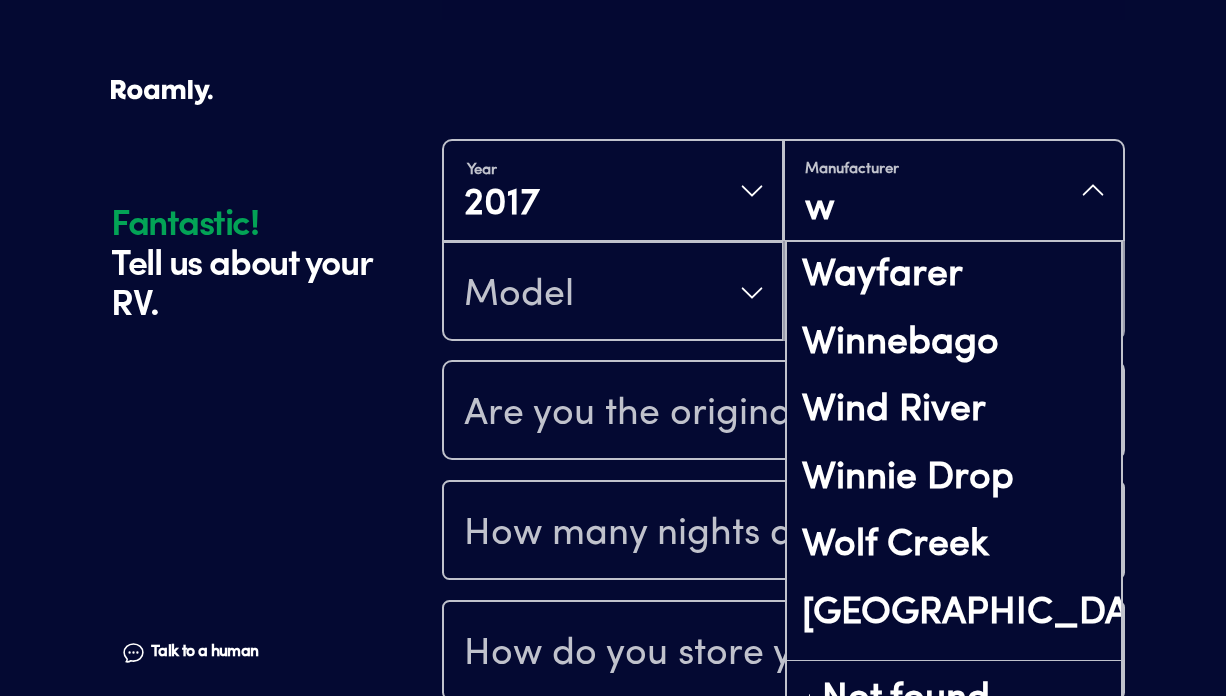type on "wi" 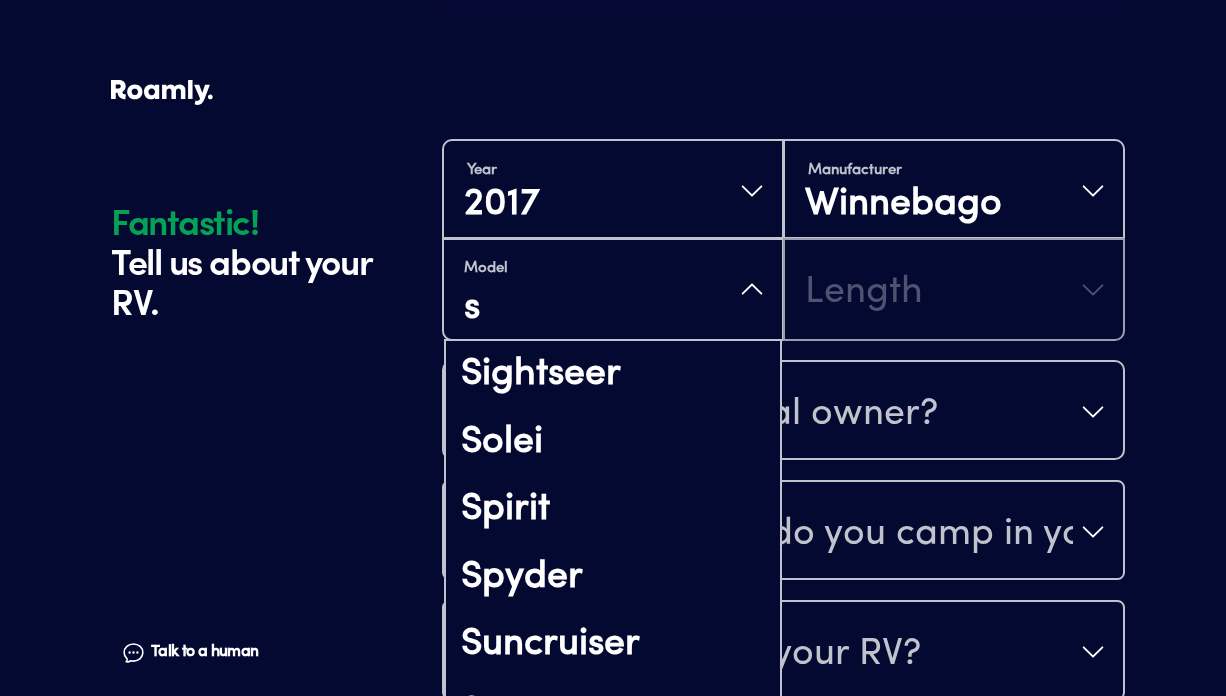 type on "sc" 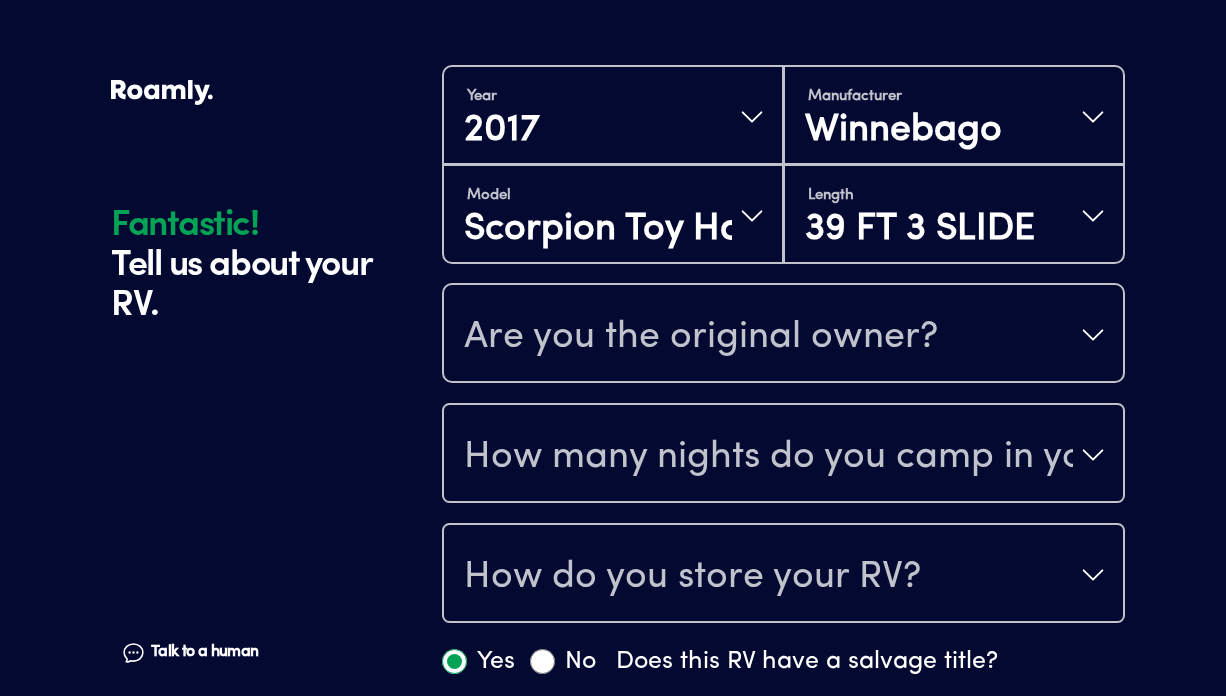 scroll, scrollTop: 674, scrollLeft: 0, axis: vertical 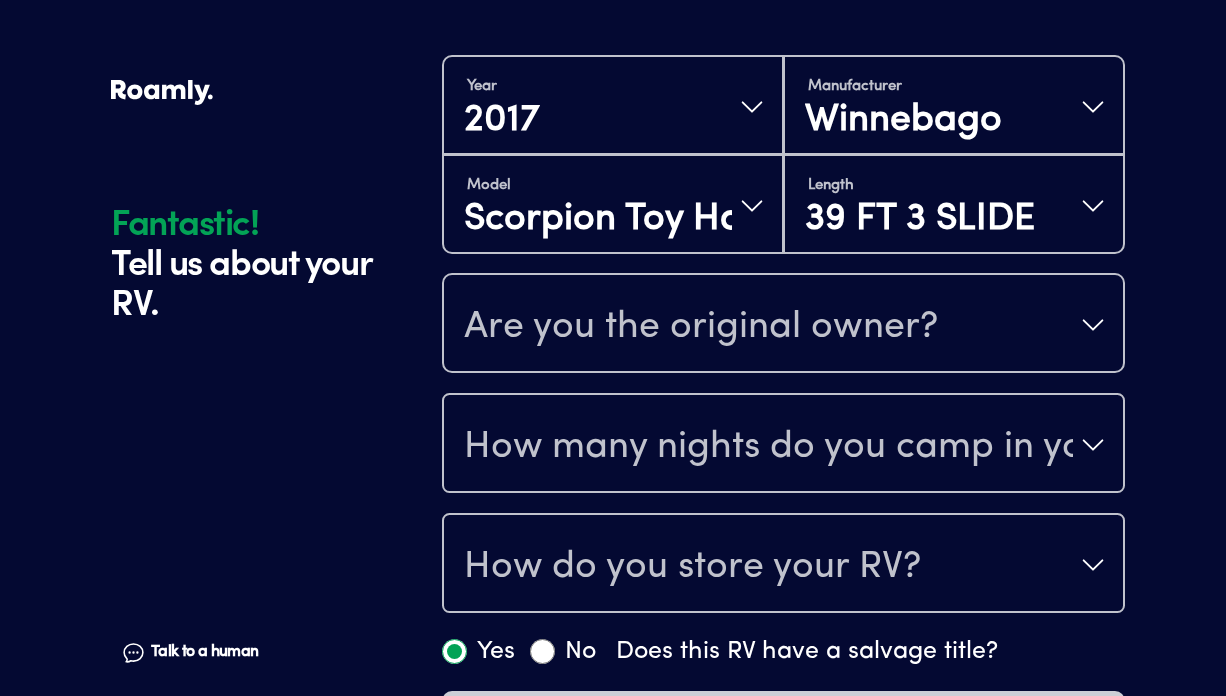 click on "Are you the original owner?" at bounding box center [783, 325] 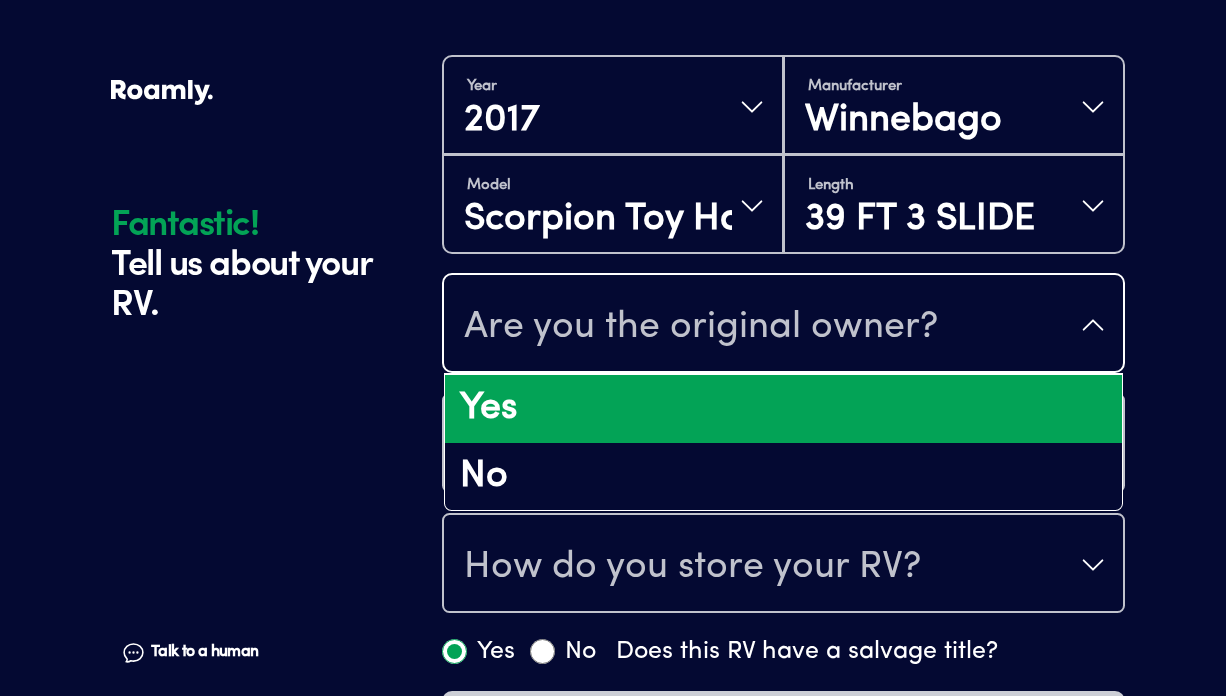 click on "Yes" at bounding box center [783, 409] 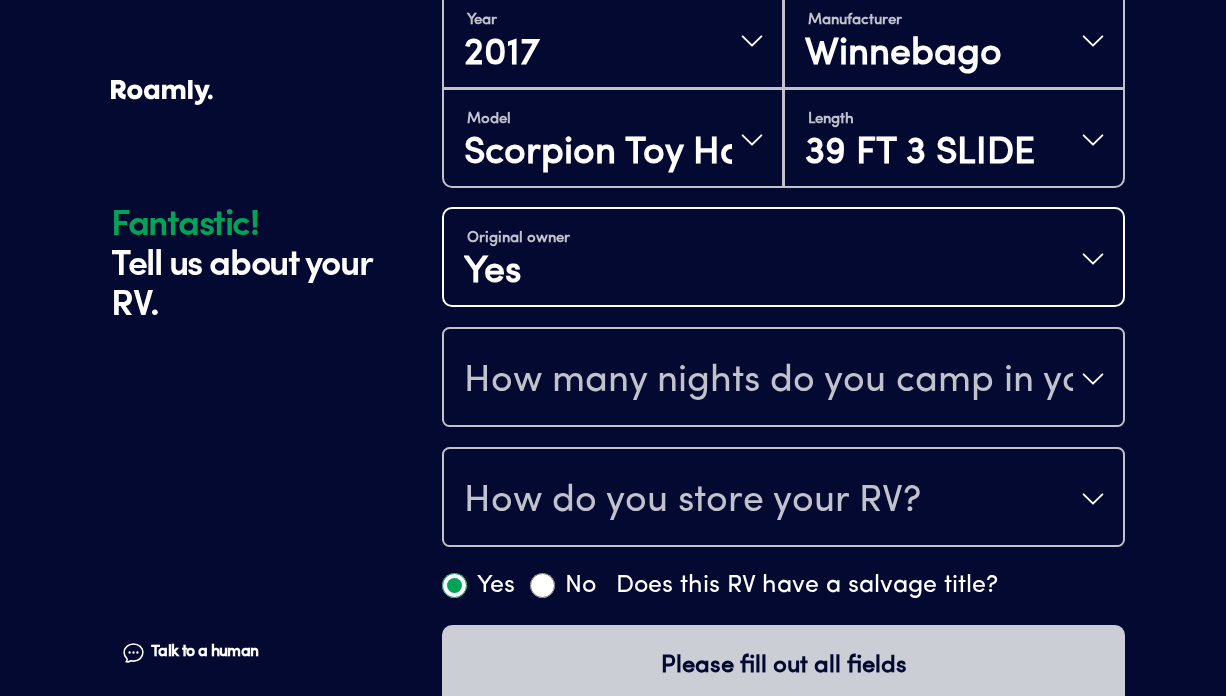 scroll, scrollTop: 743, scrollLeft: 0, axis: vertical 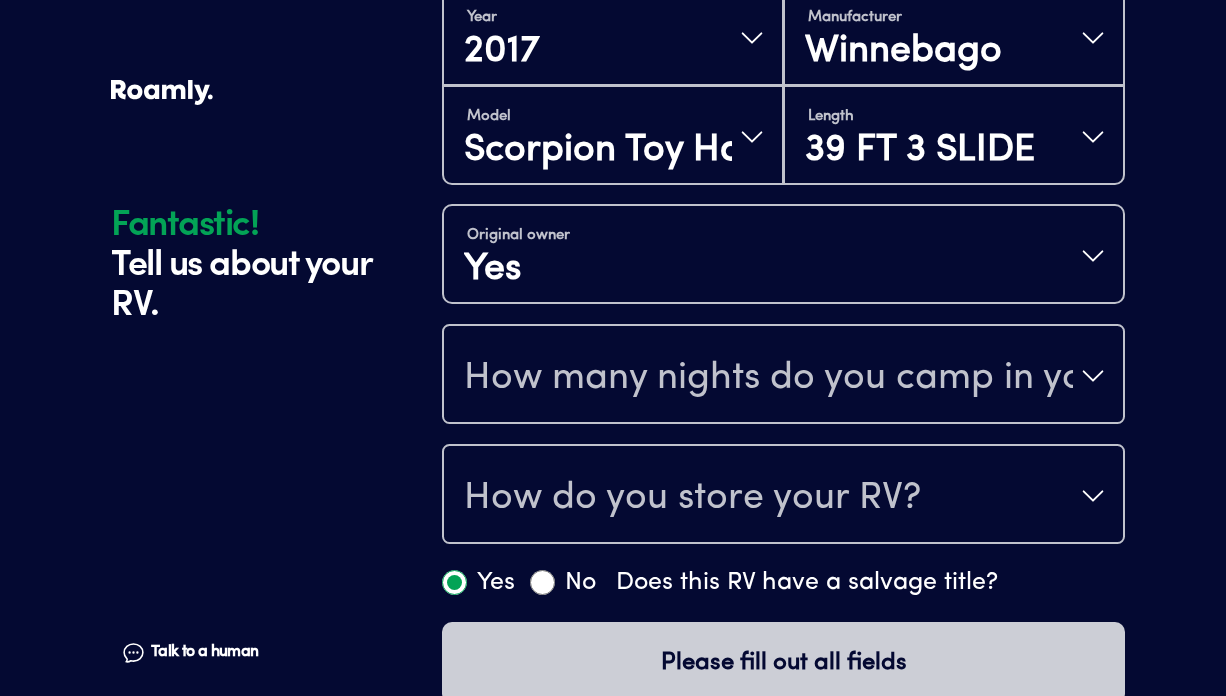 click on "How many nights do you camp in your RV?" at bounding box center (768, 378) 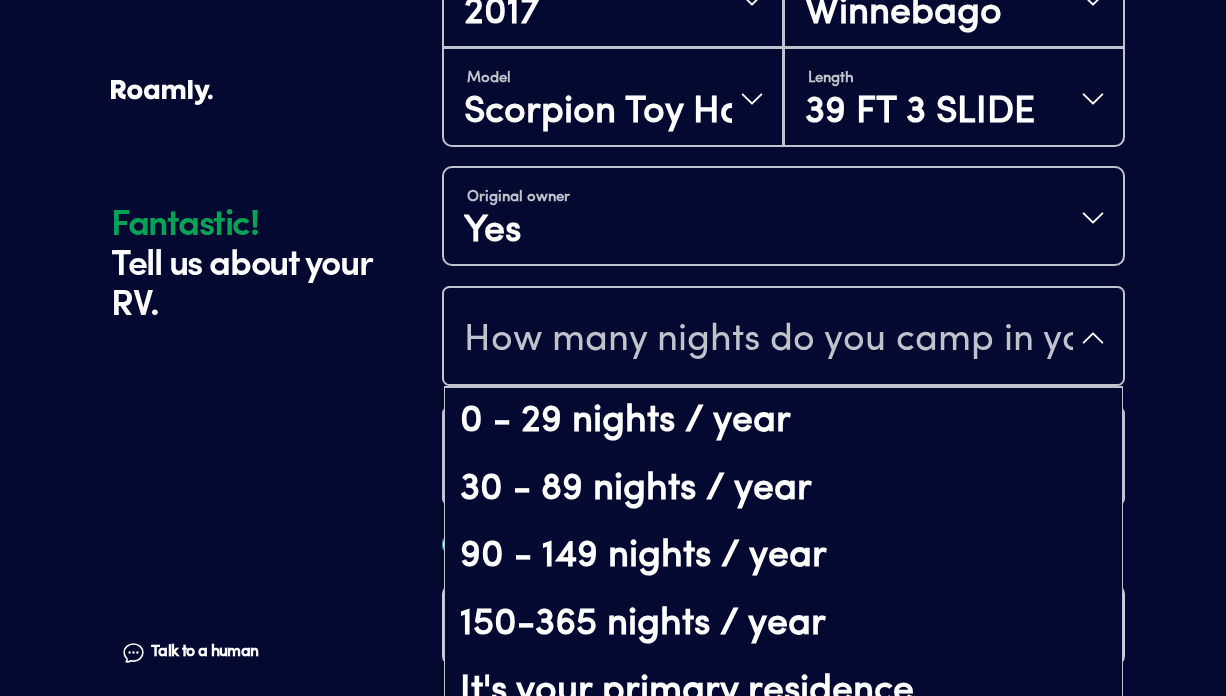 scroll, scrollTop: 40, scrollLeft: 0, axis: vertical 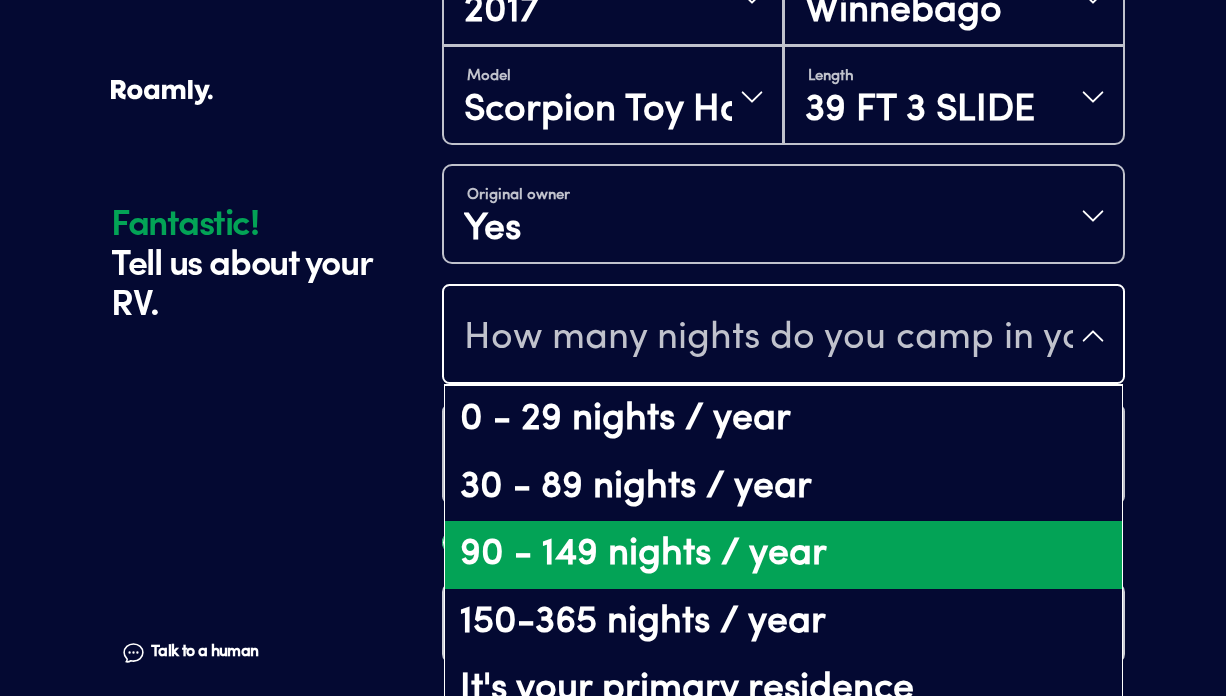 click on "90 - 149 nights / year" at bounding box center (783, 555) 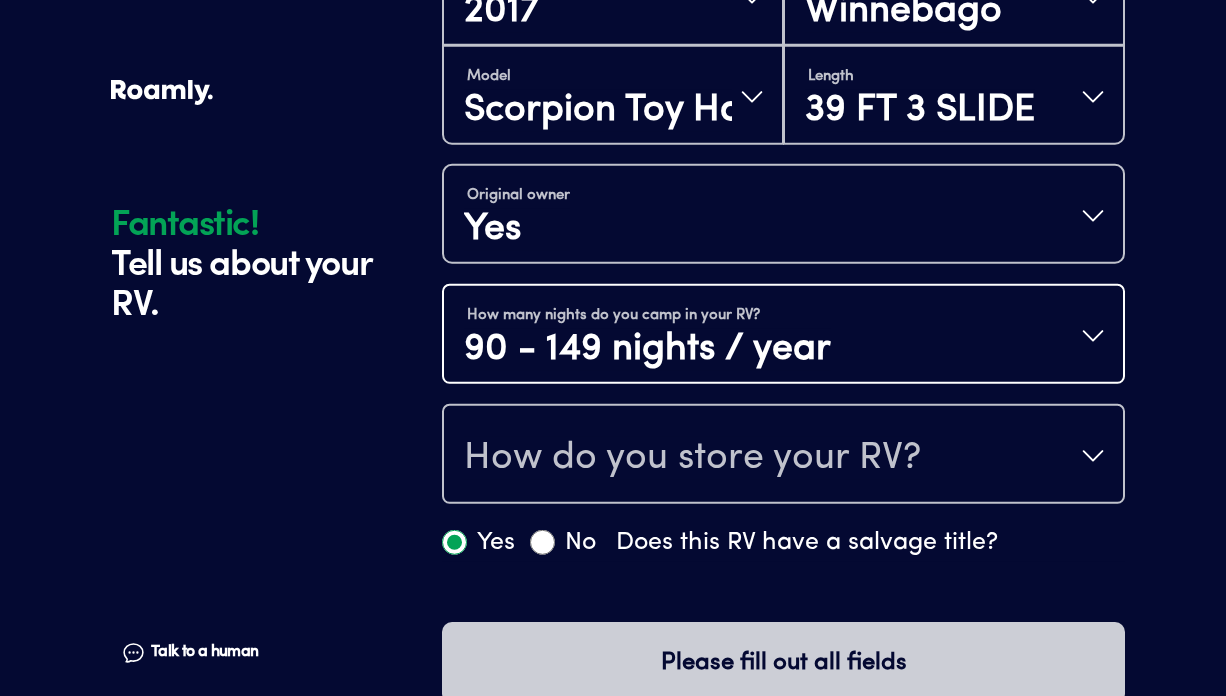 scroll, scrollTop: 0, scrollLeft: 0, axis: both 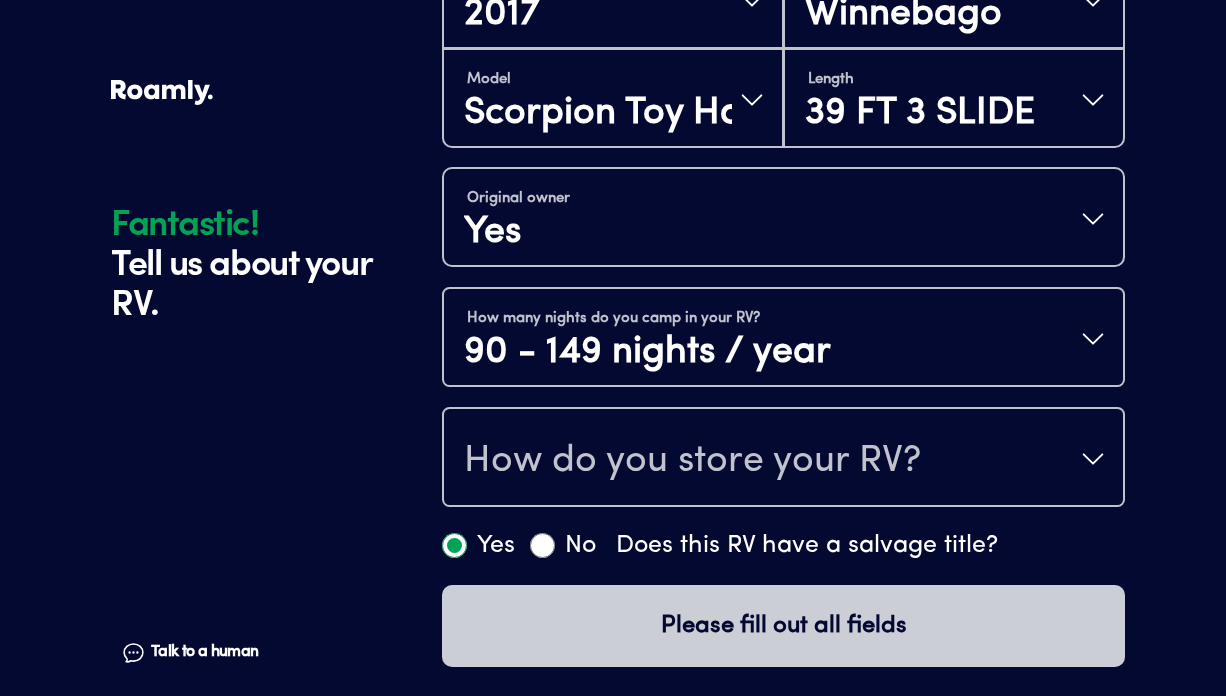click on "How do you store your RV?" at bounding box center [783, 459] 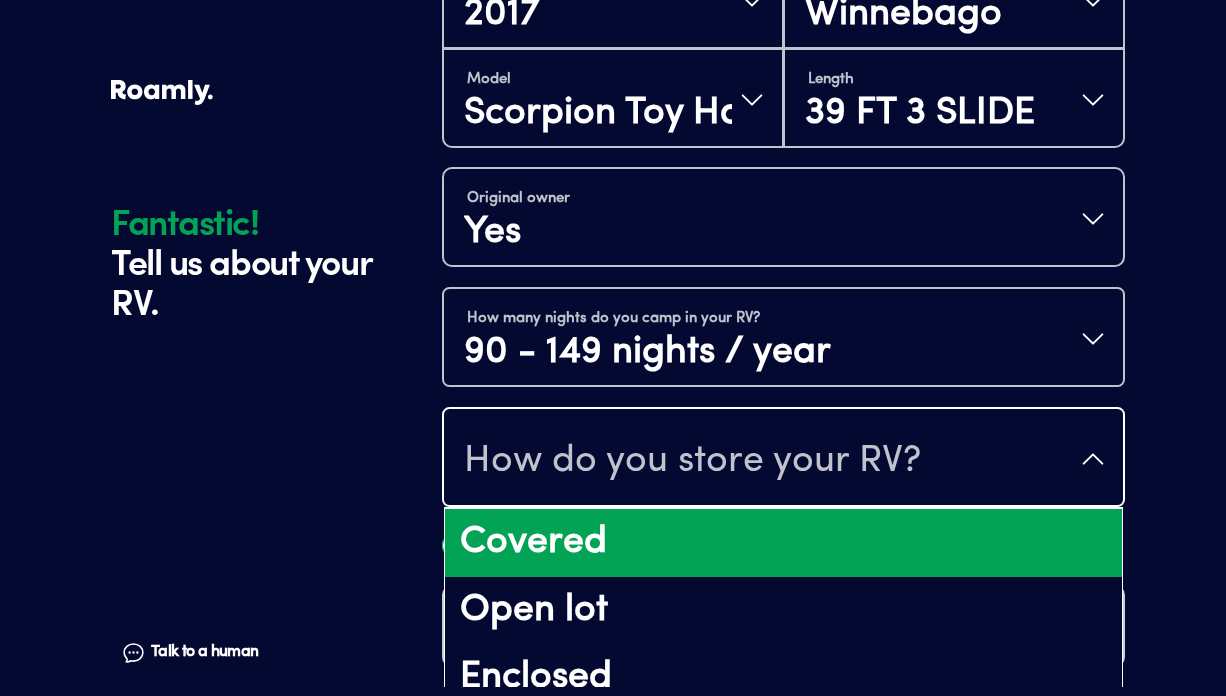 click on "Covered" at bounding box center (783, 543) 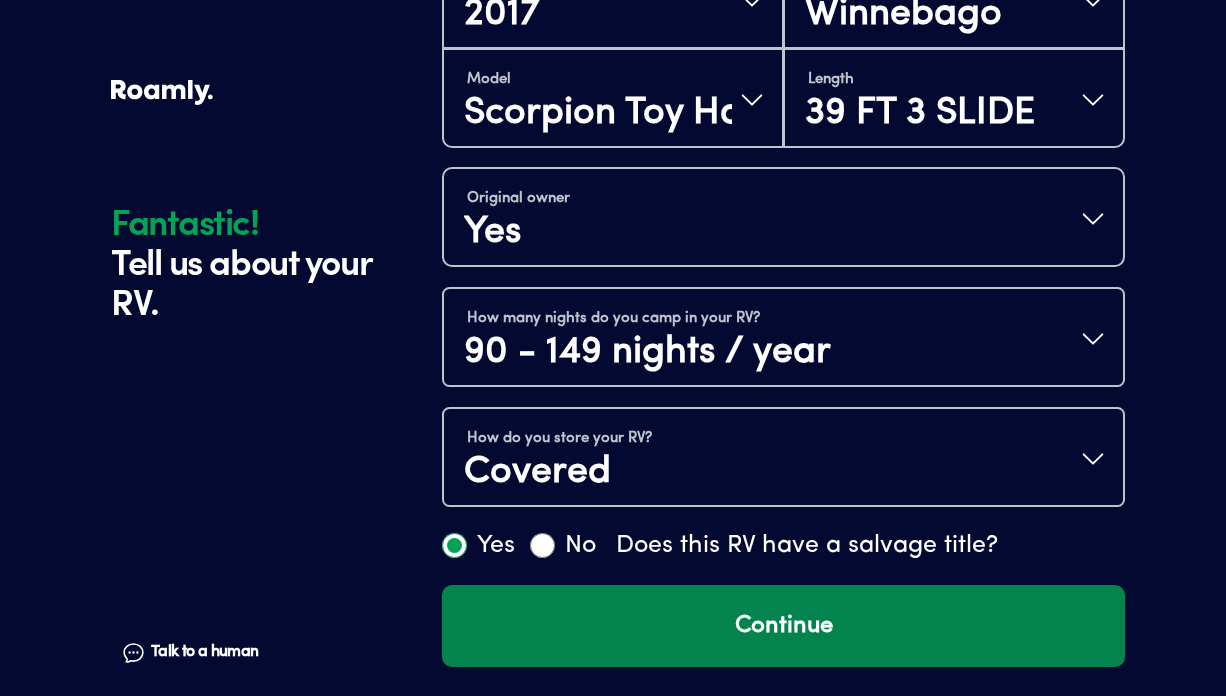 click on "Continue" at bounding box center [783, 626] 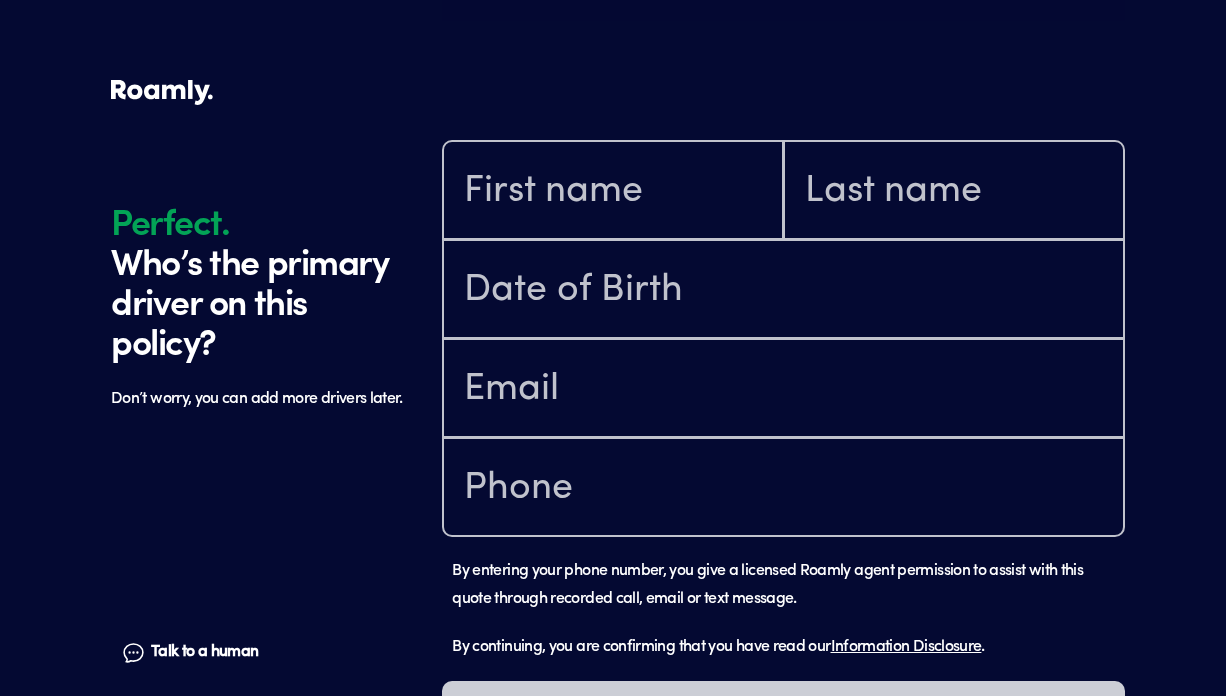 scroll, scrollTop: 1384, scrollLeft: 0, axis: vertical 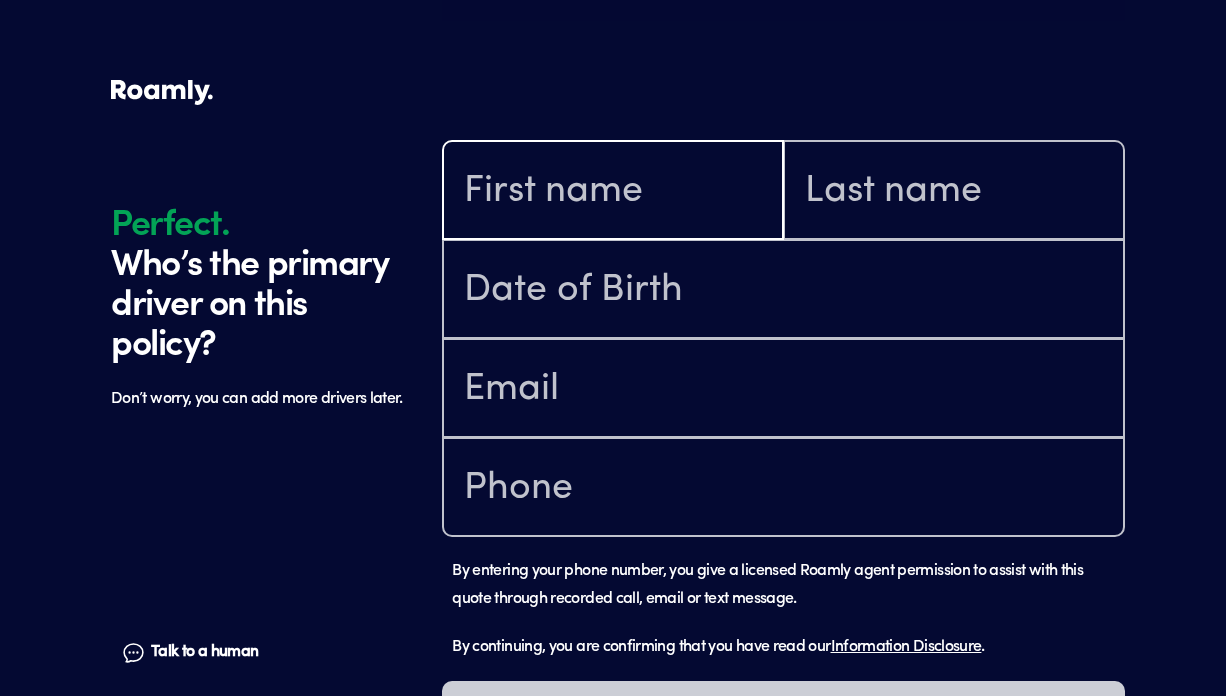 click at bounding box center (613, 192) 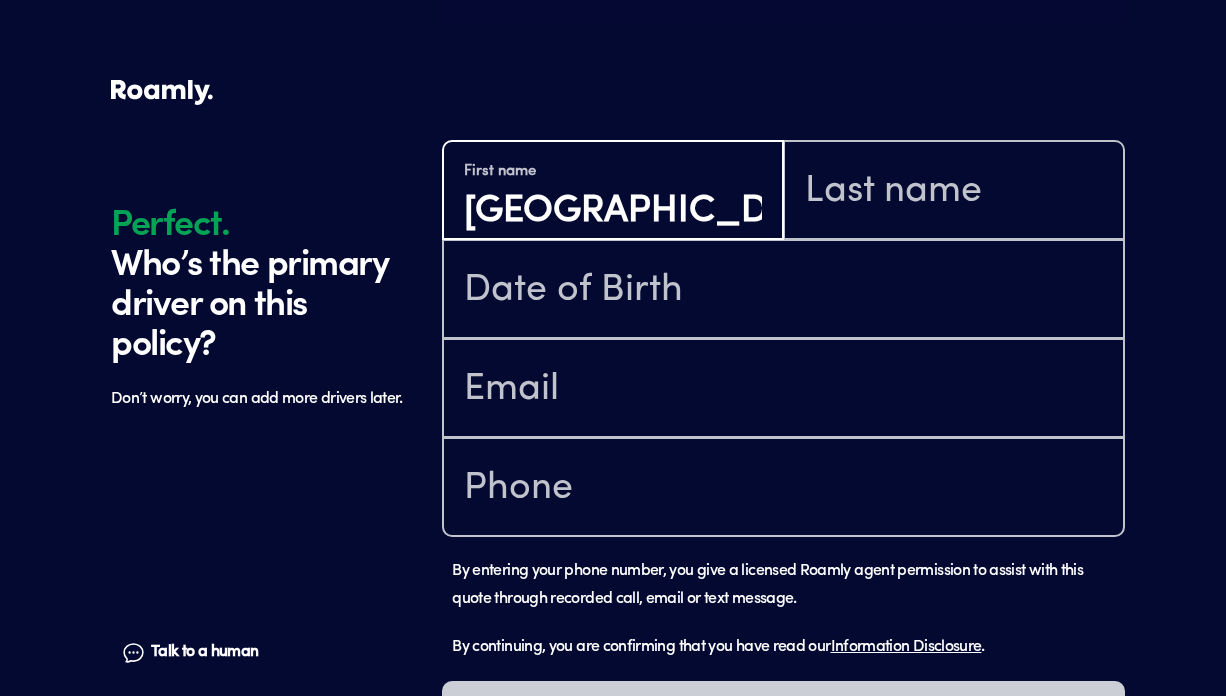 type on "[GEOGRAPHIC_DATA]" 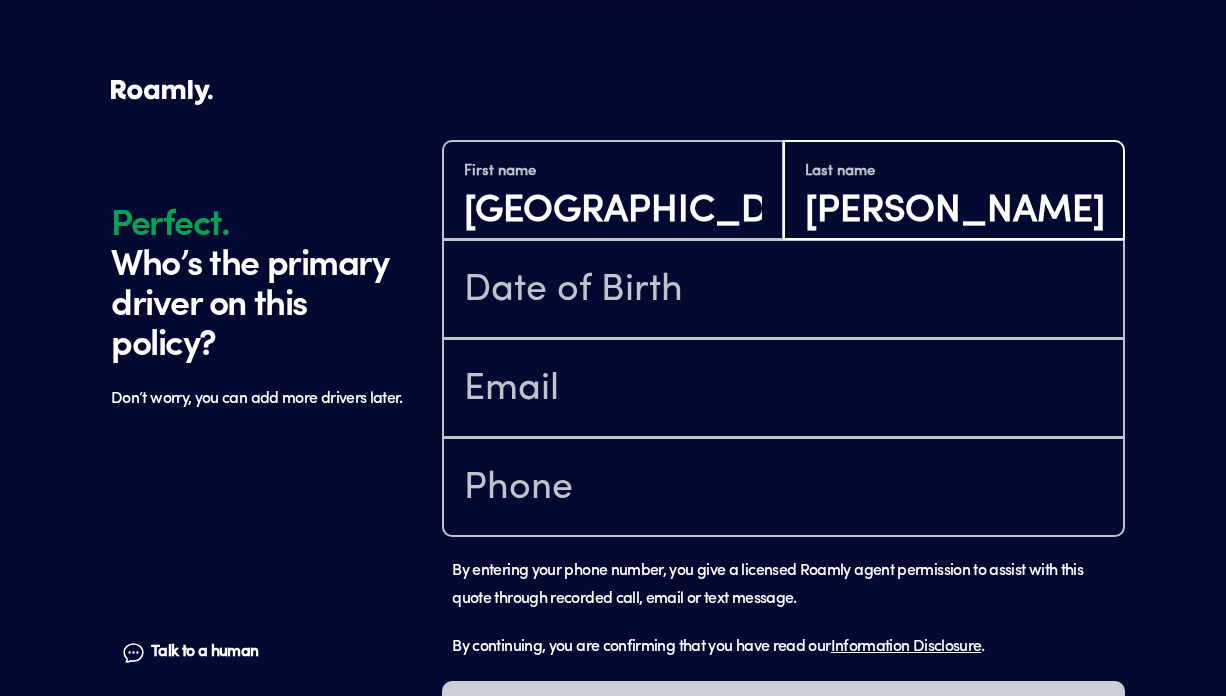 type on "[PERSON_NAME]" 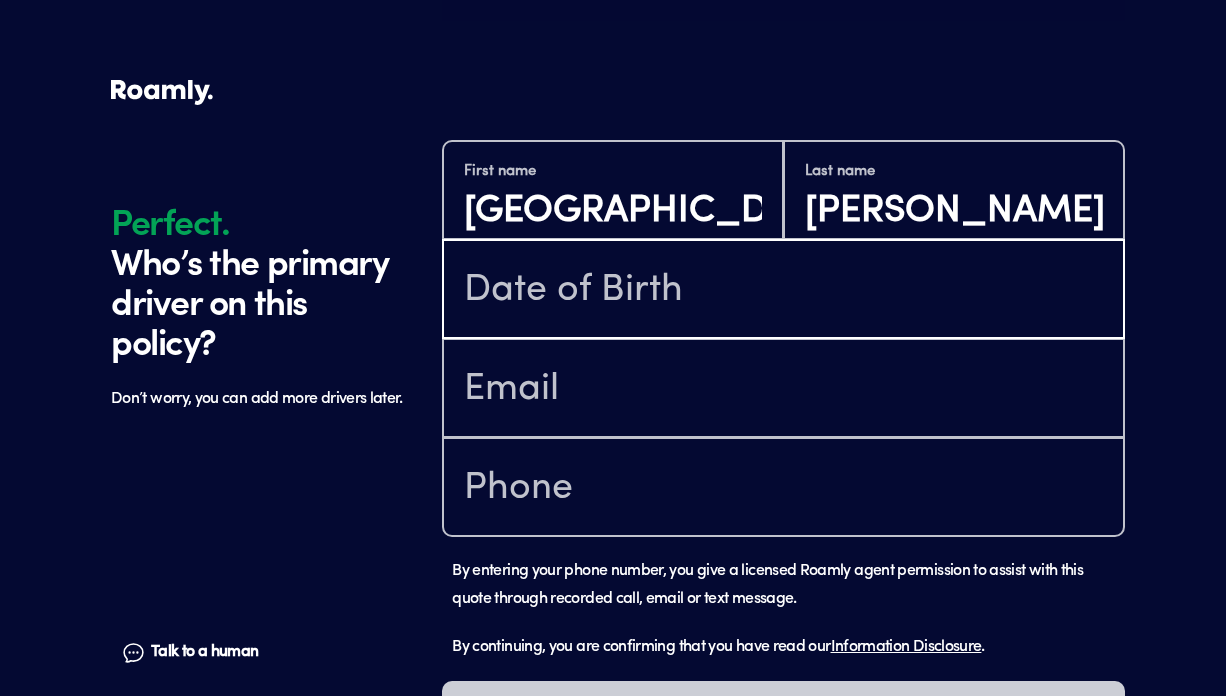 click at bounding box center [783, 291] 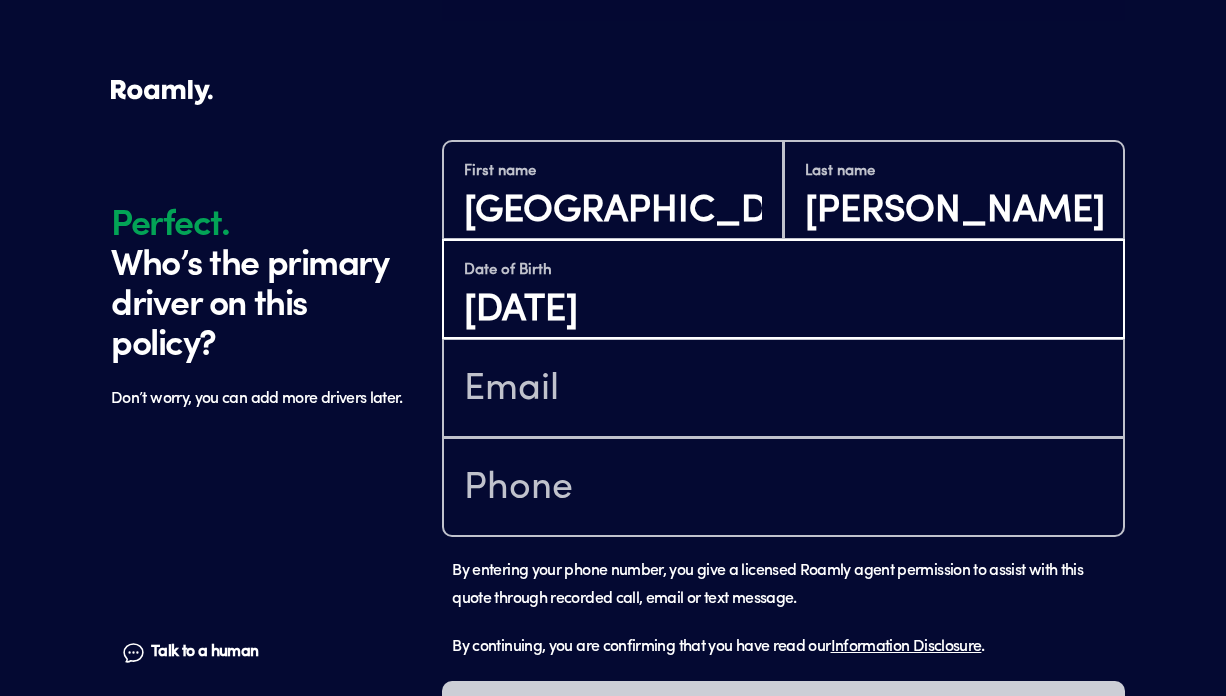 type on "[DATE]" 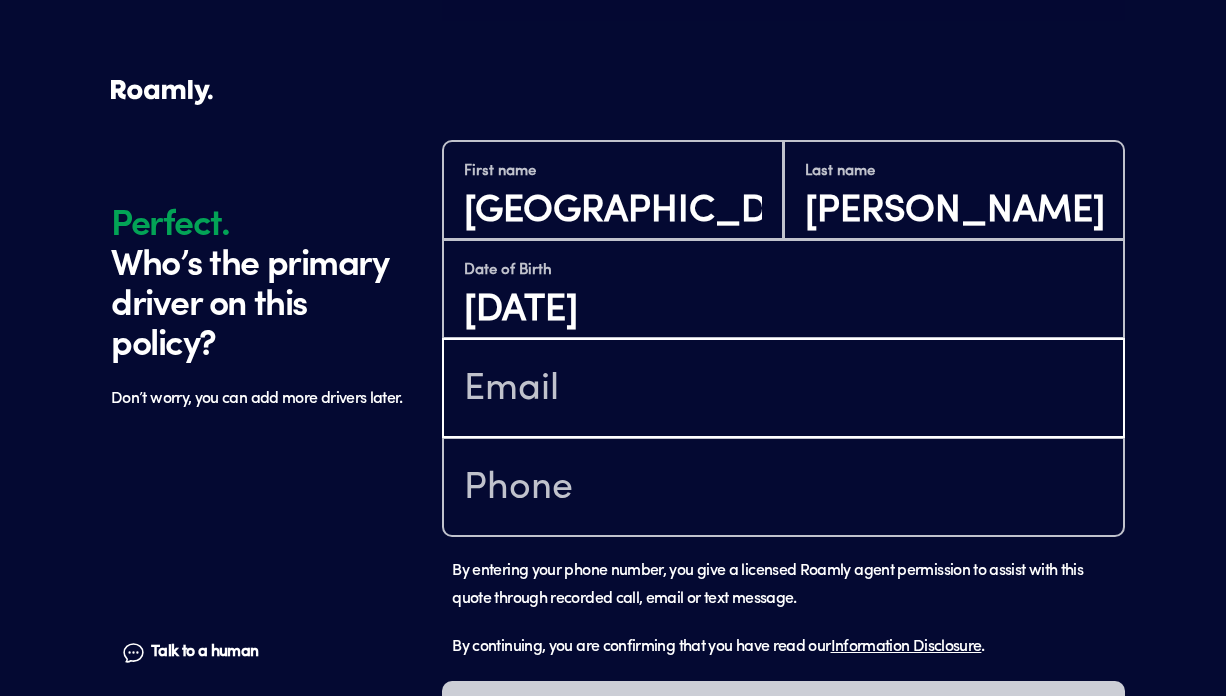 click at bounding box center [783, 390] 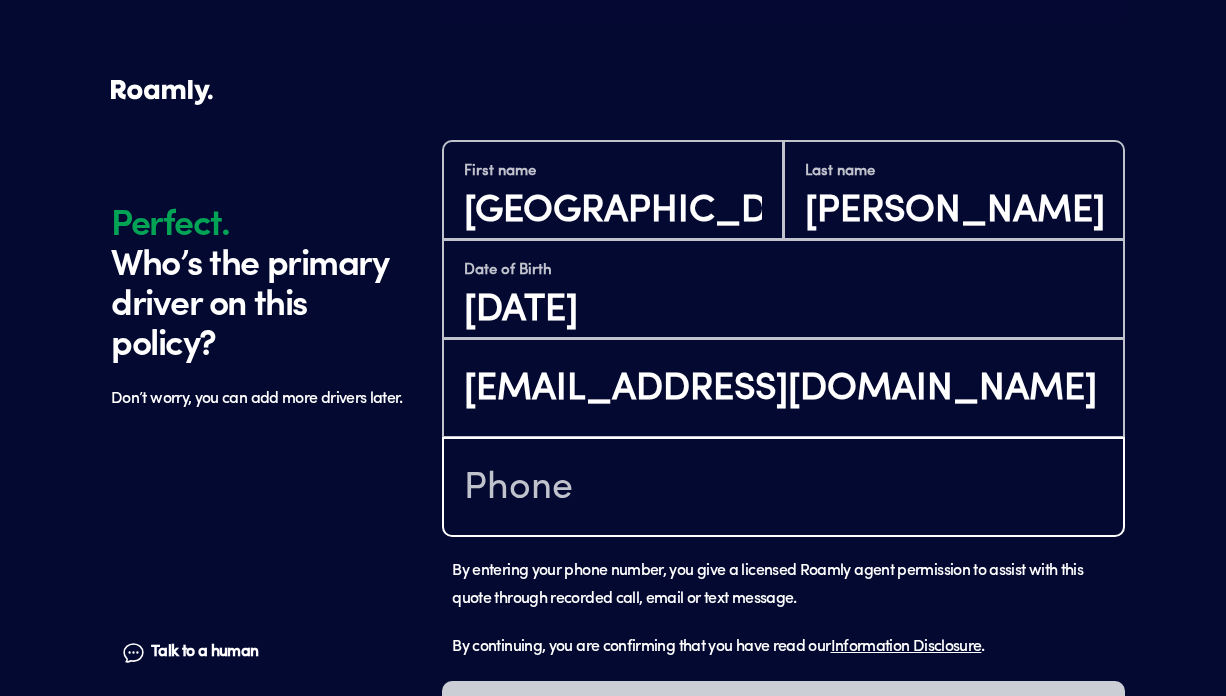 type on "[PHONE_NUMBER]" 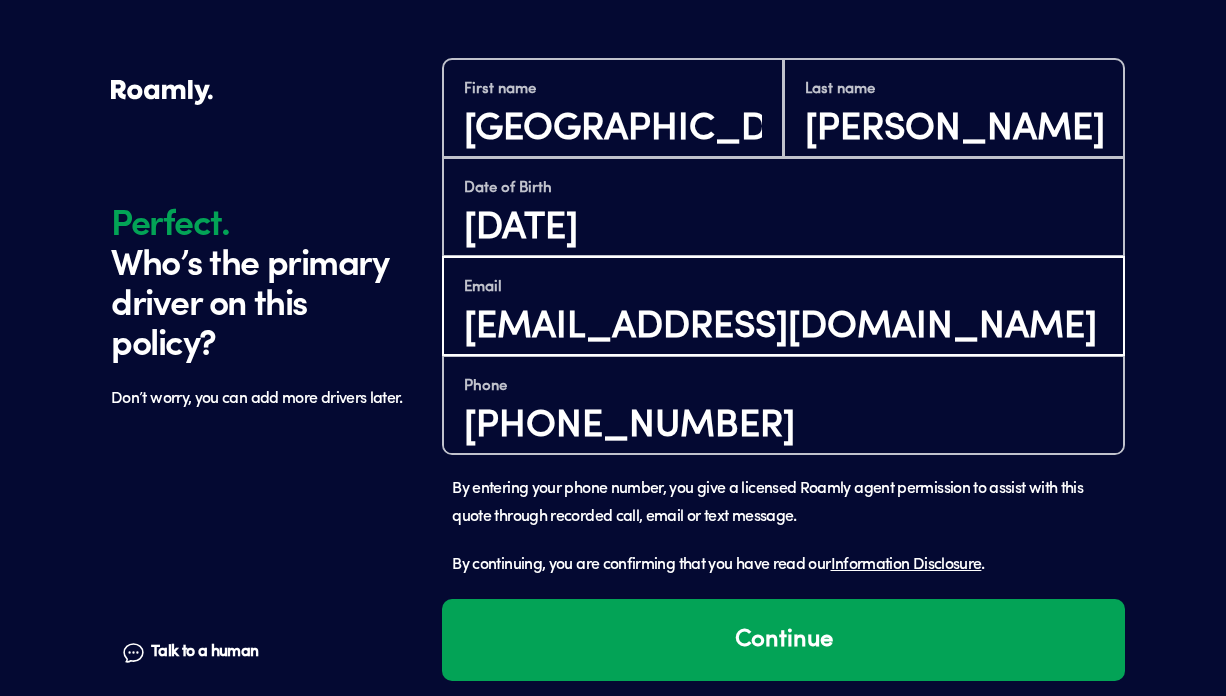 scroll, scrollTop: 1480, scrollLeft: 0, axis: vertical 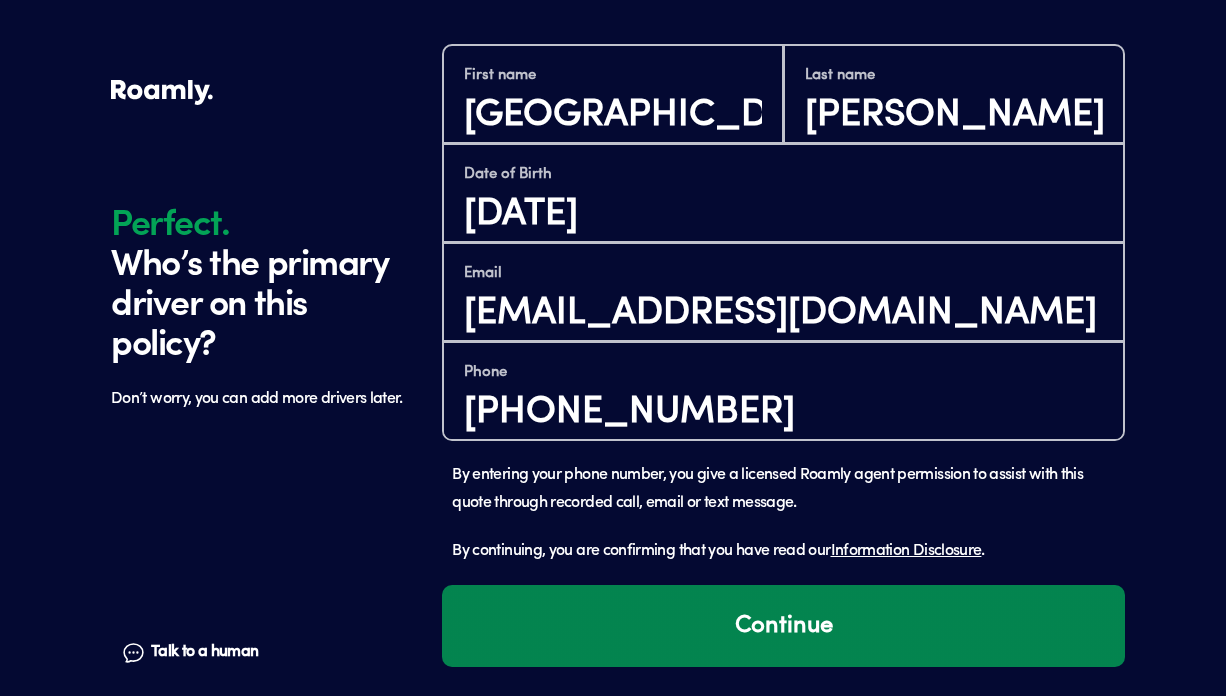 click on "Continue" at bounding box center [783, 626] 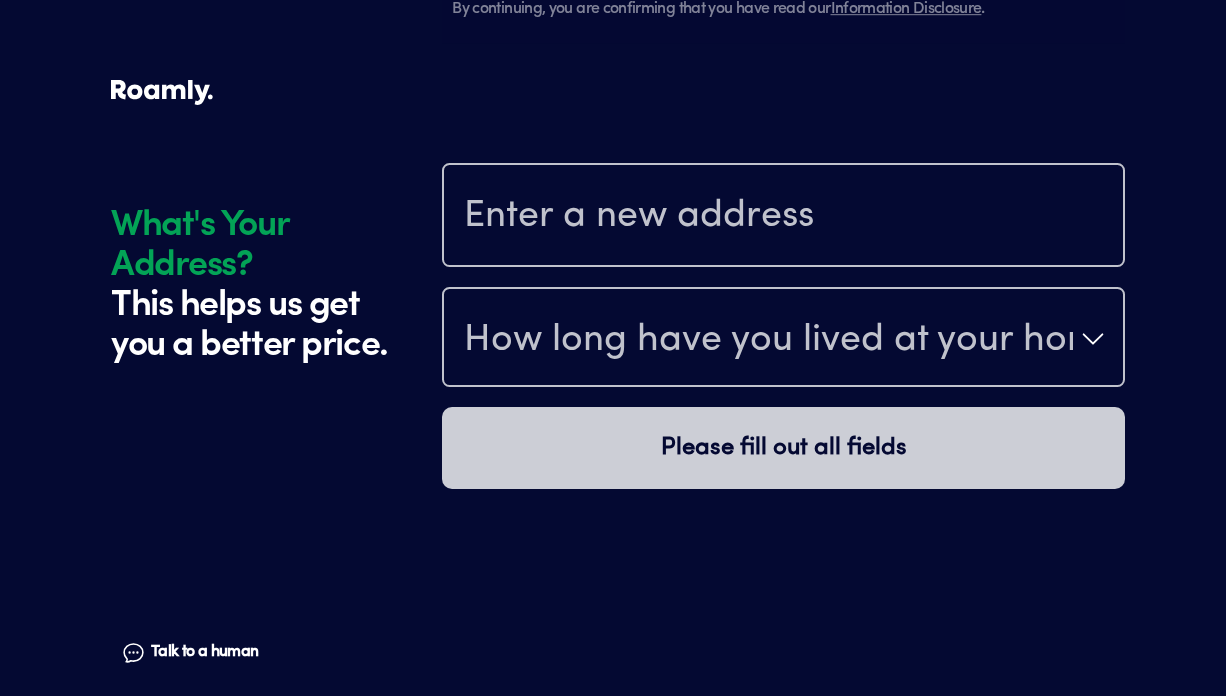 scroll, scrollTop: 2074, scrollLeft: 0, axis: vertical 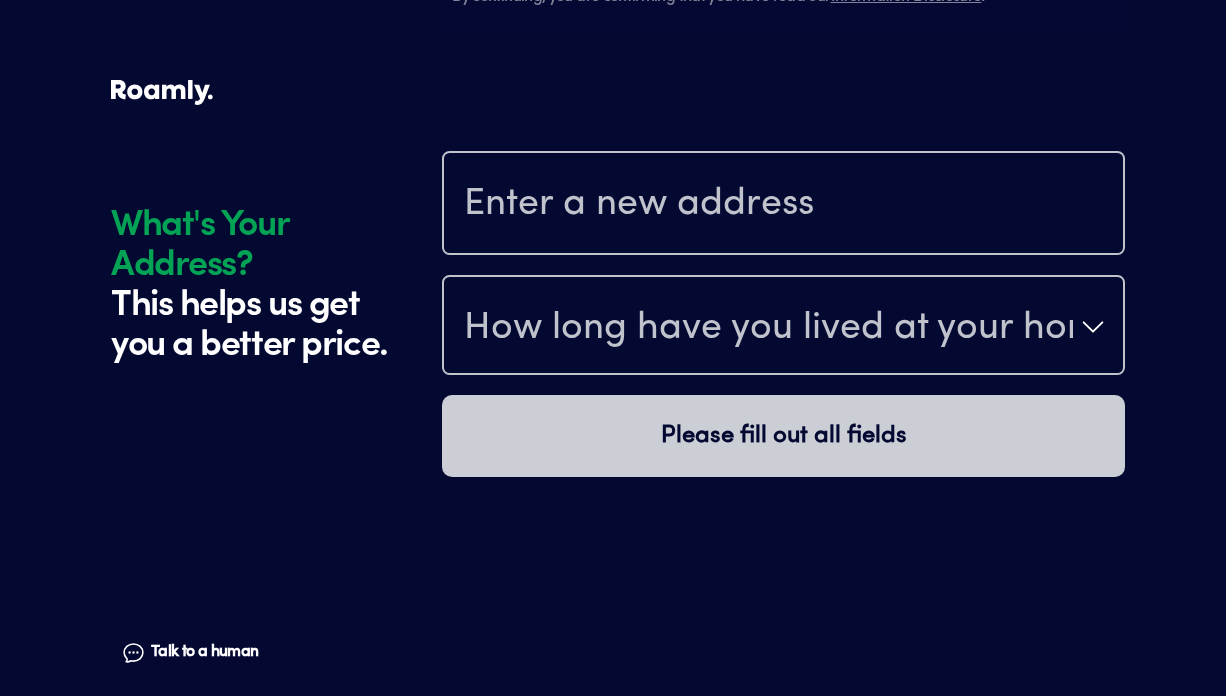 click at bounding box center [783, 205] 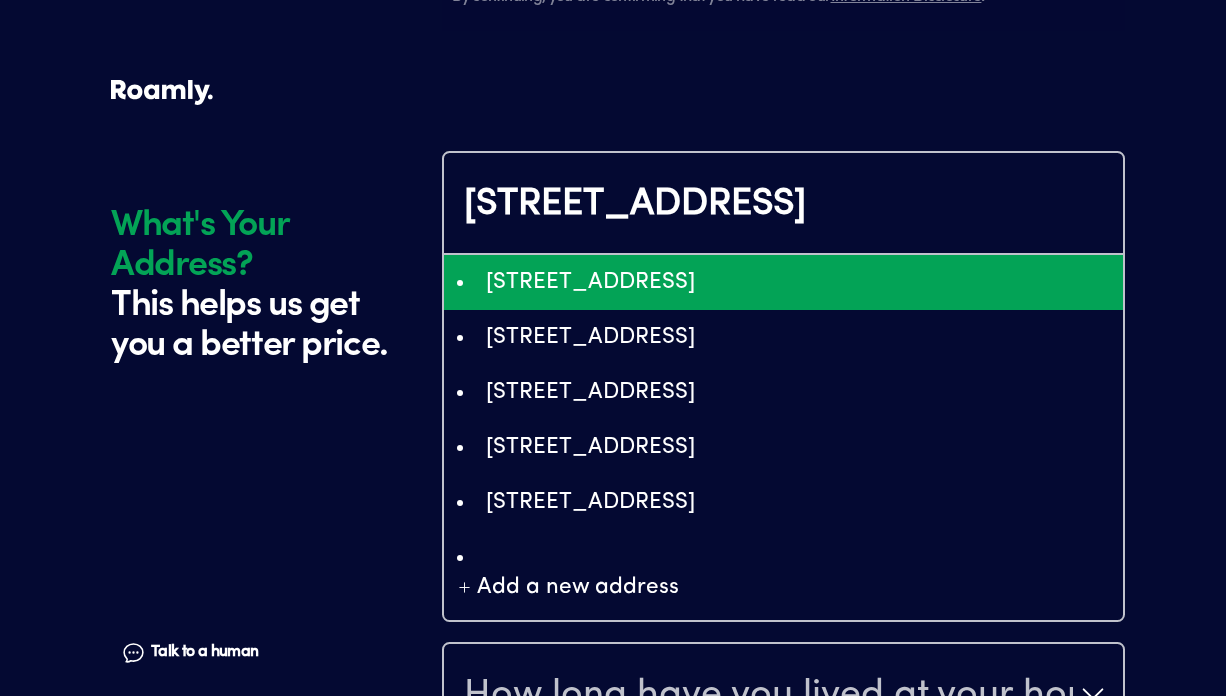 type on "ChIJudHXwTgrv1QRQnBDKAP9zIM" 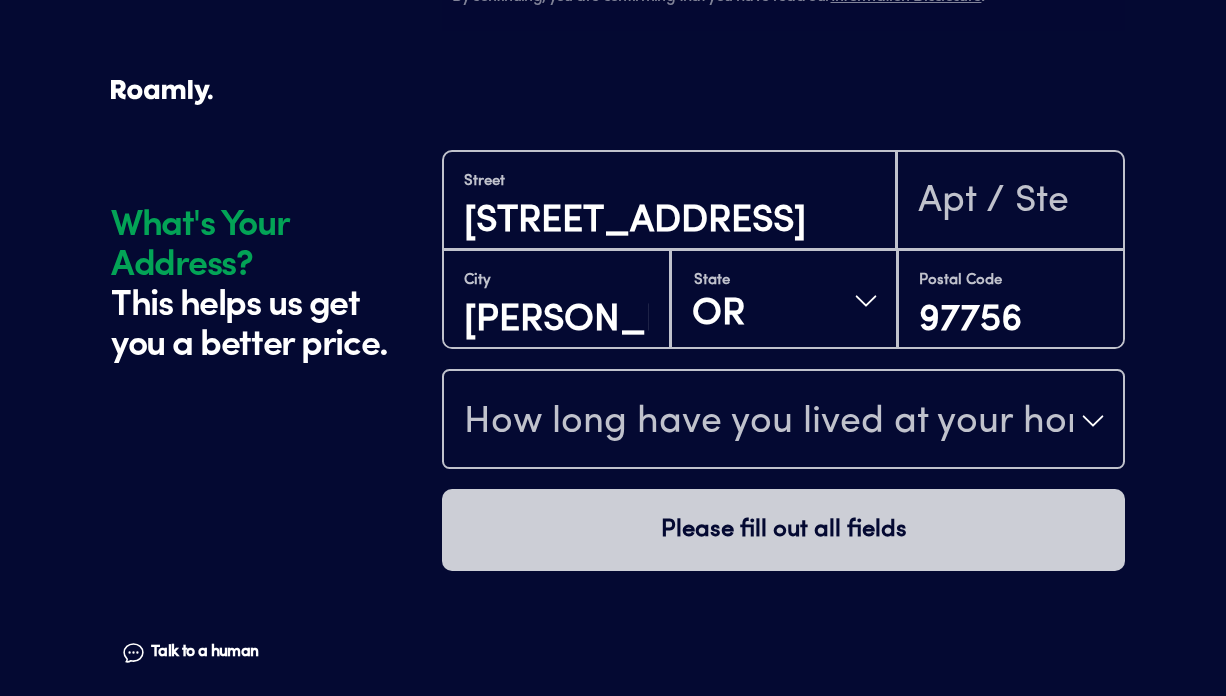 click on "How long have you lived at your home address?" at bounding box center (768, 423) 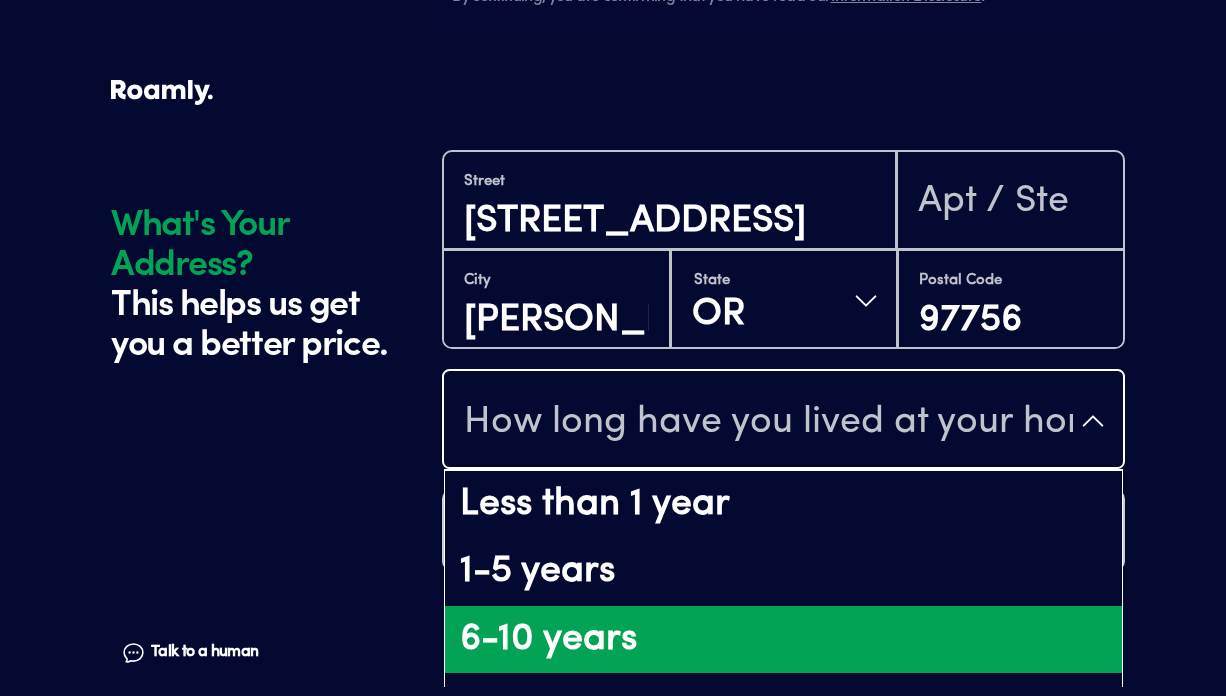 click on "6-10 years" at bounding box center (783, 640) 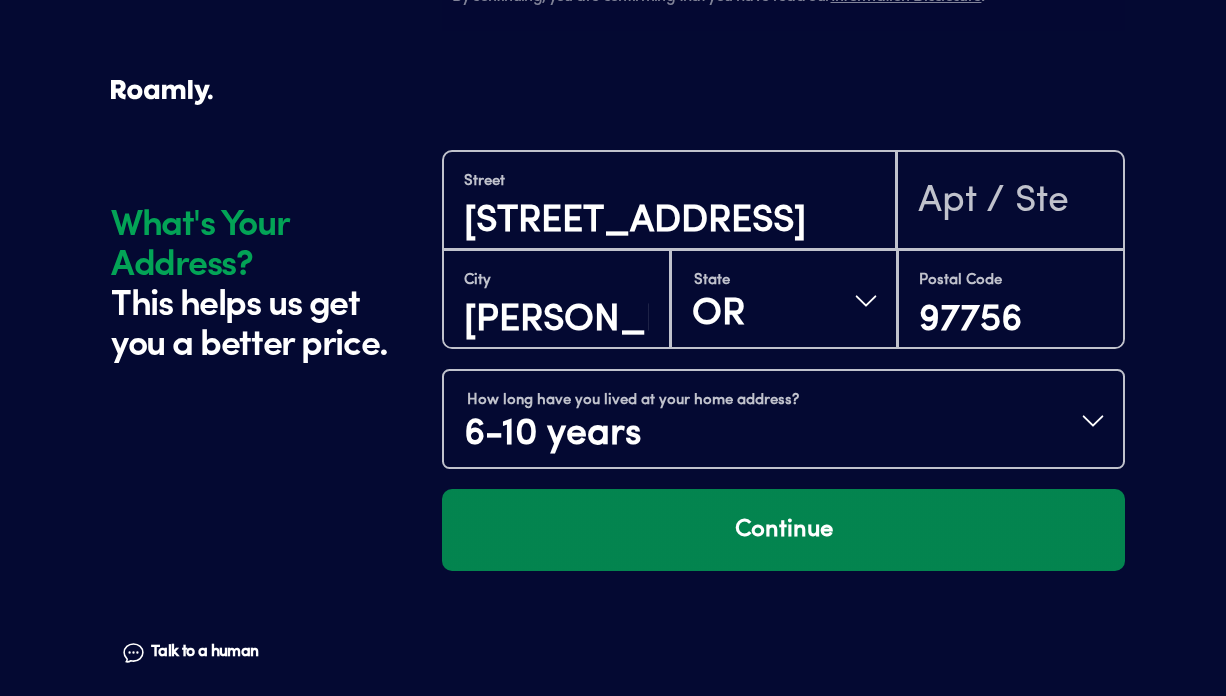 click on "Continue" at bounding box center (783, 530) 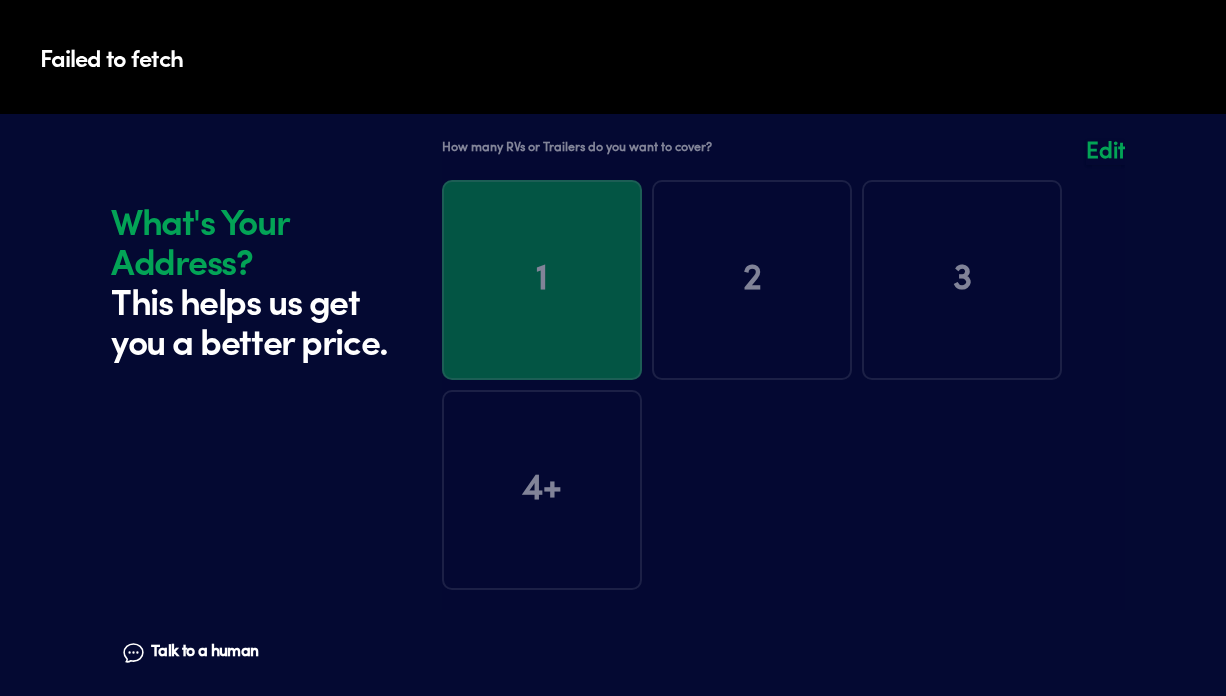 scroll, scrollTop: 242, scrollLeft: 0, axis: vertical 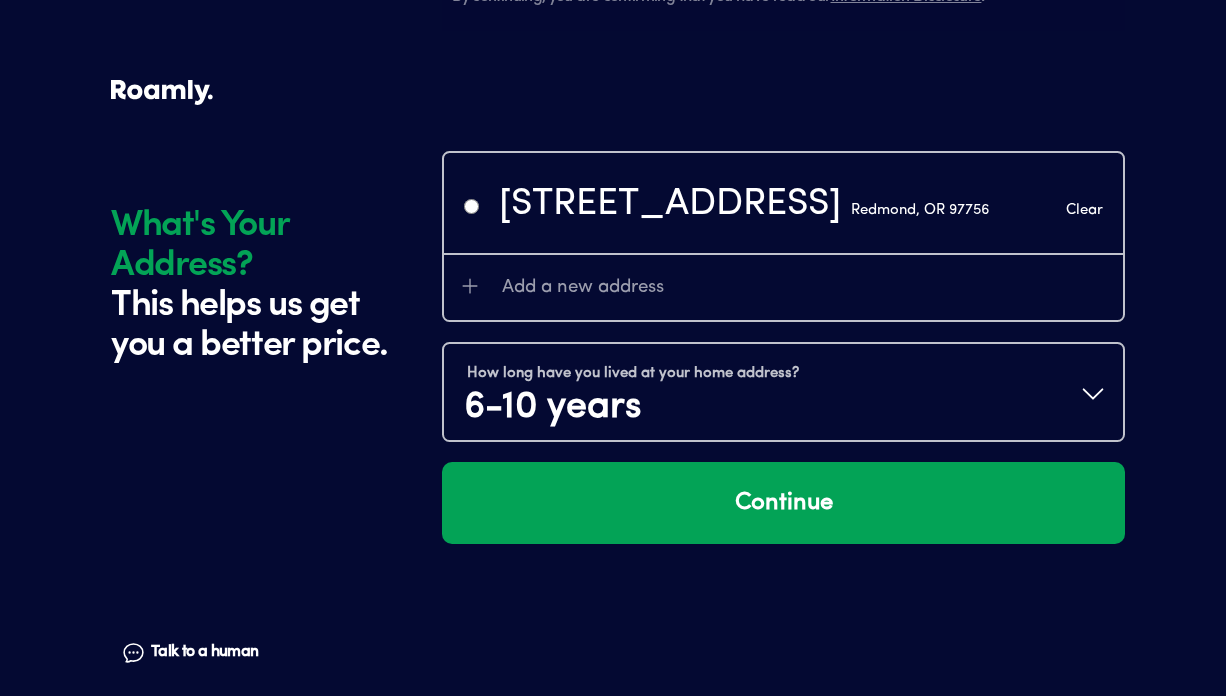 click on "How long have you lived at your home address? 6-10 years" at bounding box center (783, 394) 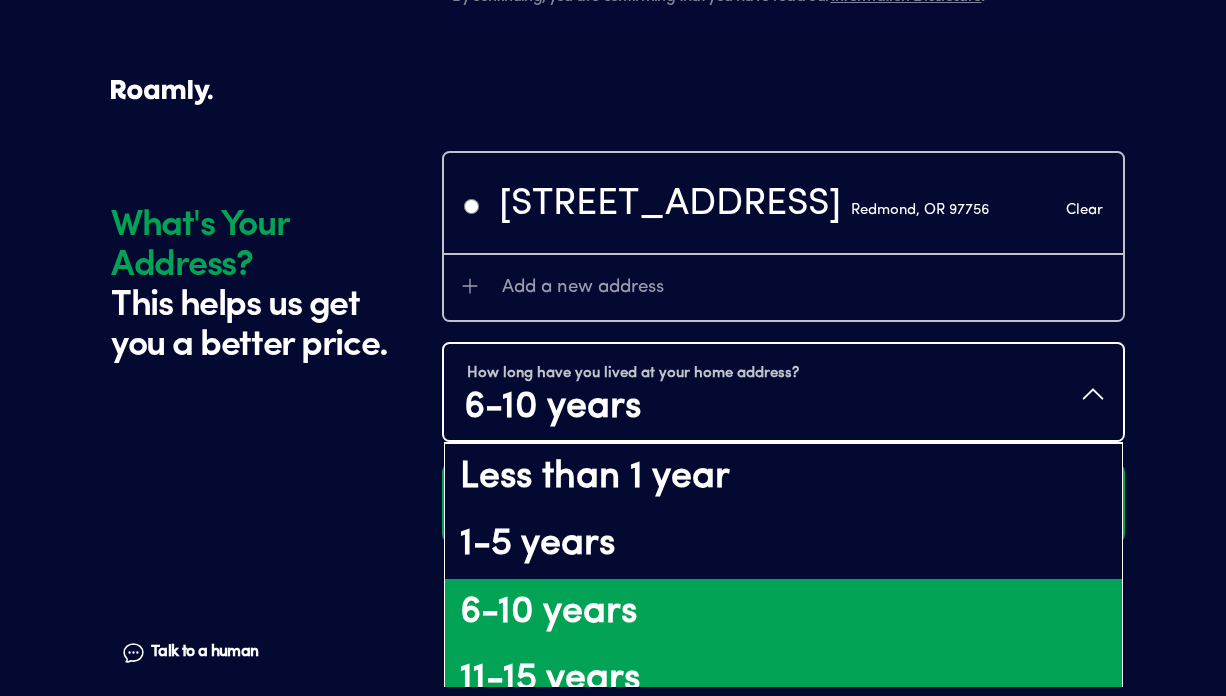 click on "11-15 years" at bounding box center [783, 680] 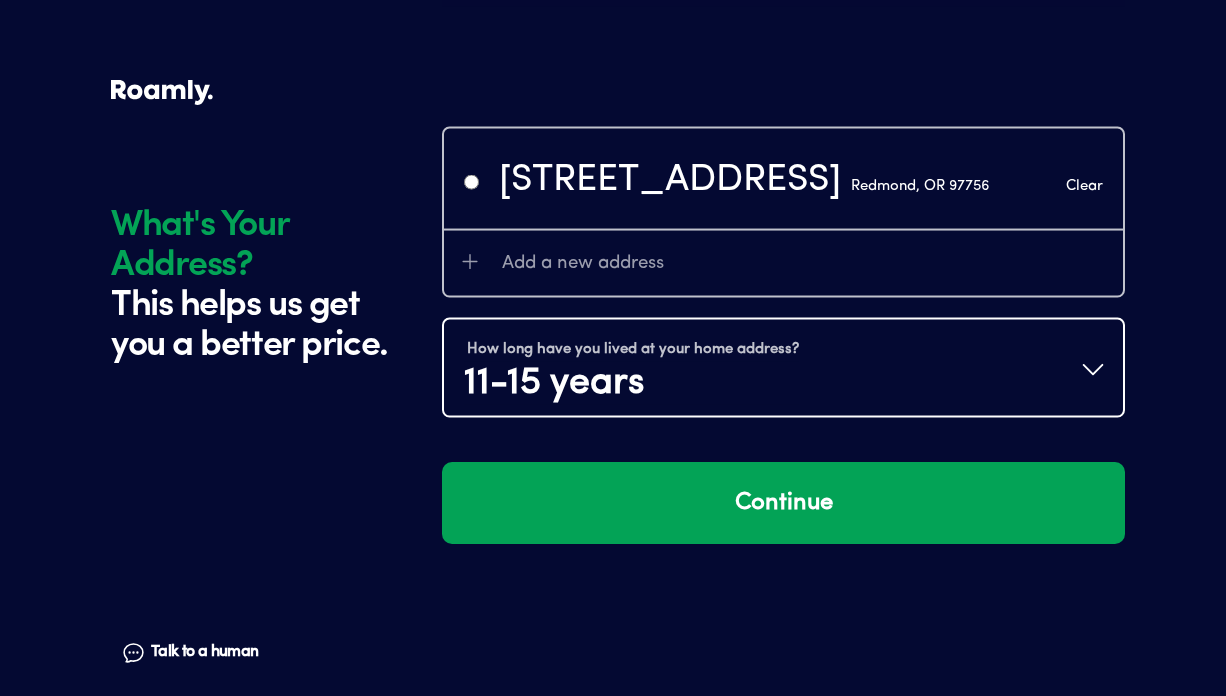scroll, scrollTop: 0, scrollLeft: 0, axis: both 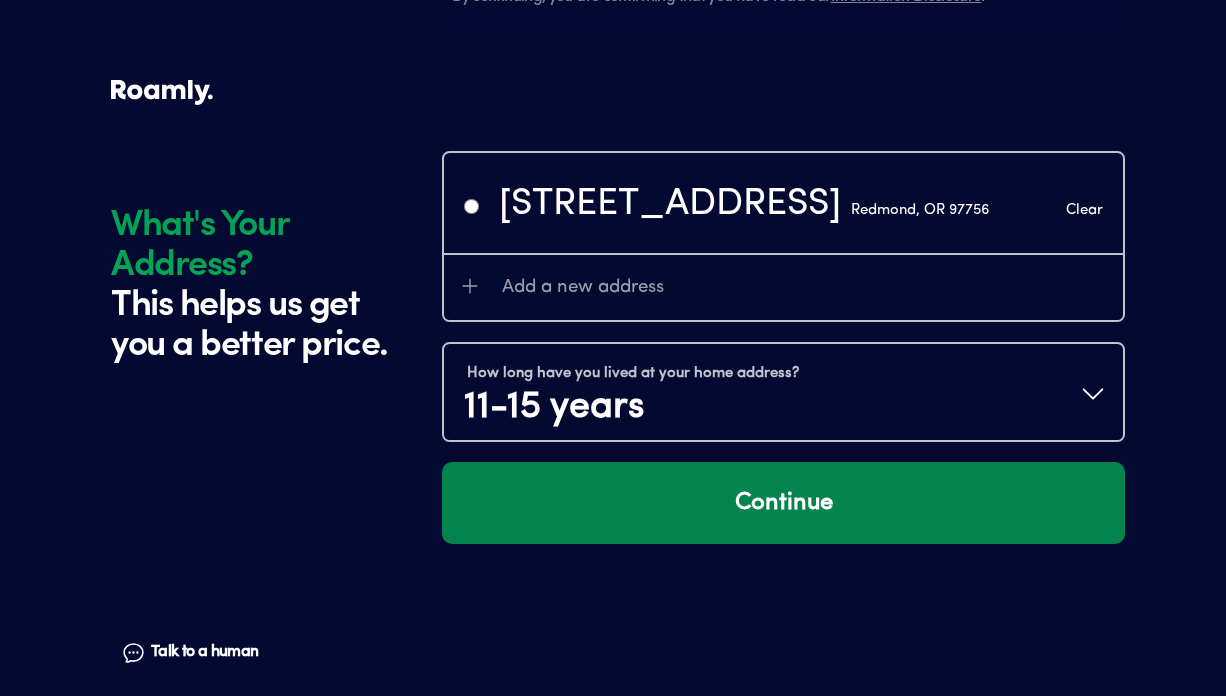 click on "Continue" at bounding box center [783, 503] 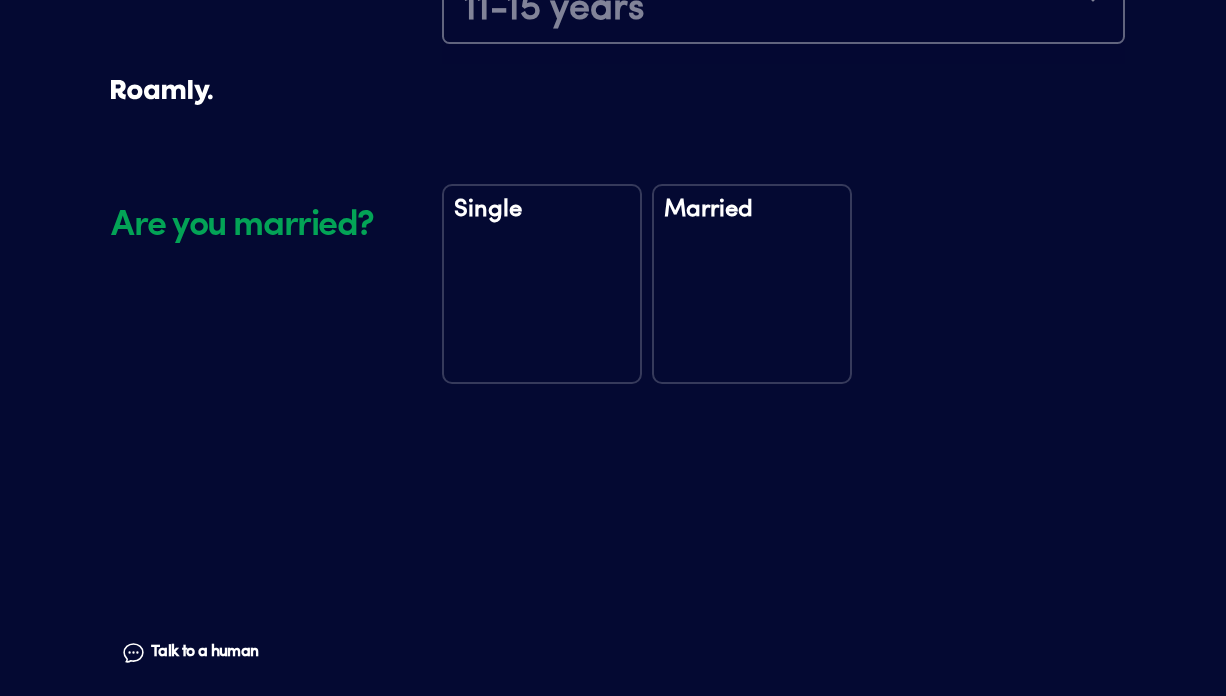 scroll, scrollTop: 2544, scrollLeft: 0, axis: vertical 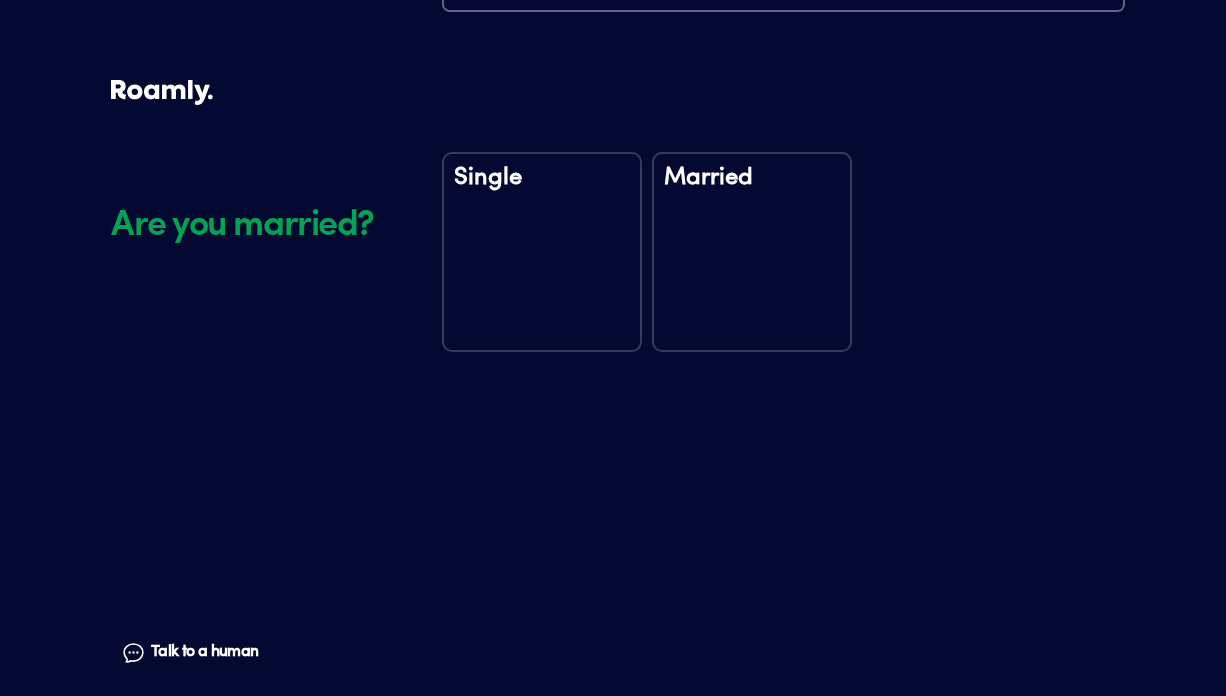 click on "Married" at bounding box center (752, 252) 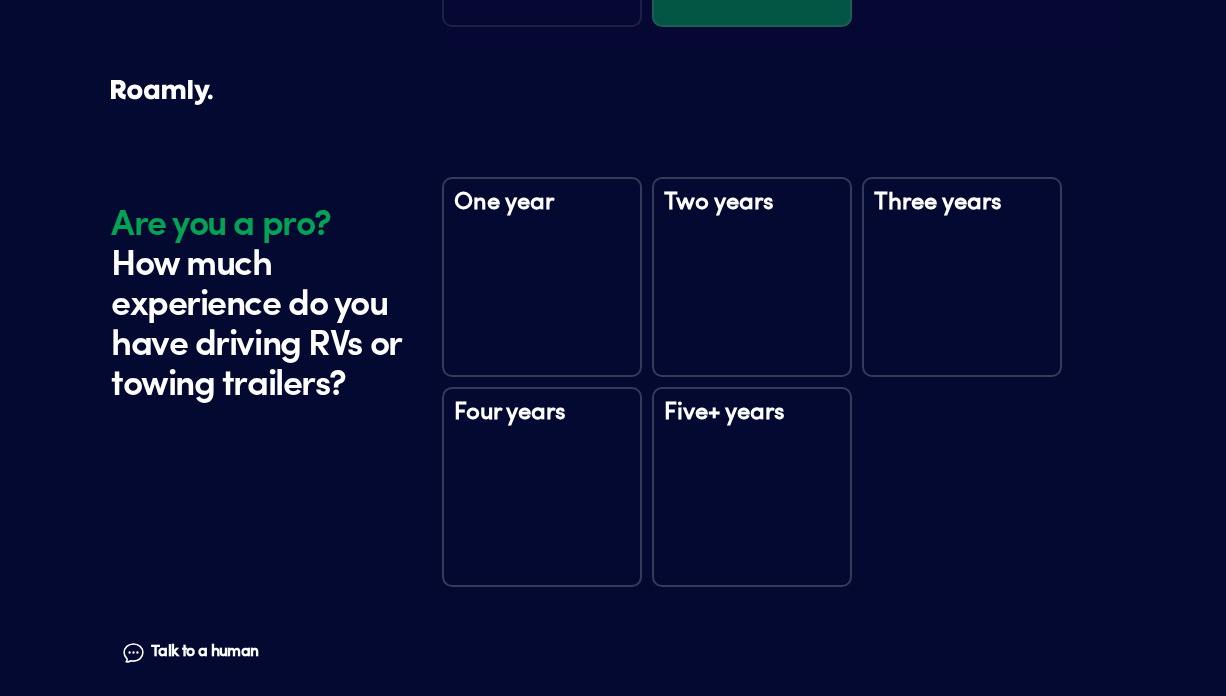 scroll, scrollTop: 2935, scrollLeft: 0, axis: vertical 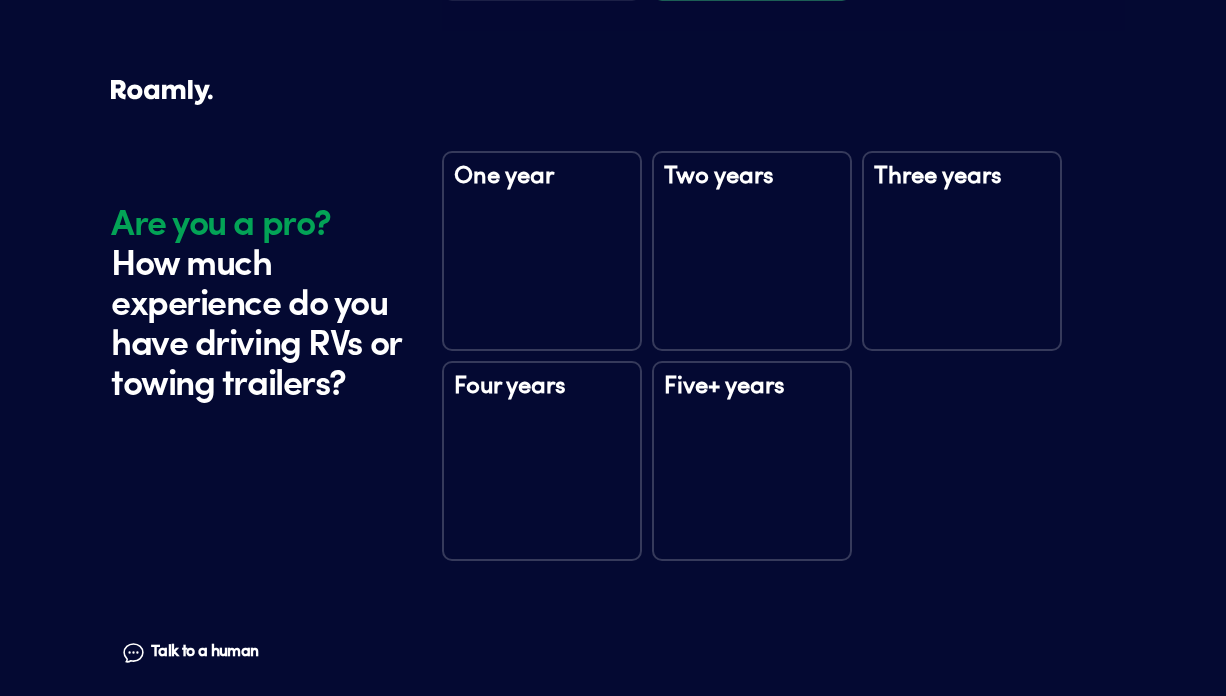 click on "Five+ years" at bounding box center (752, 461) 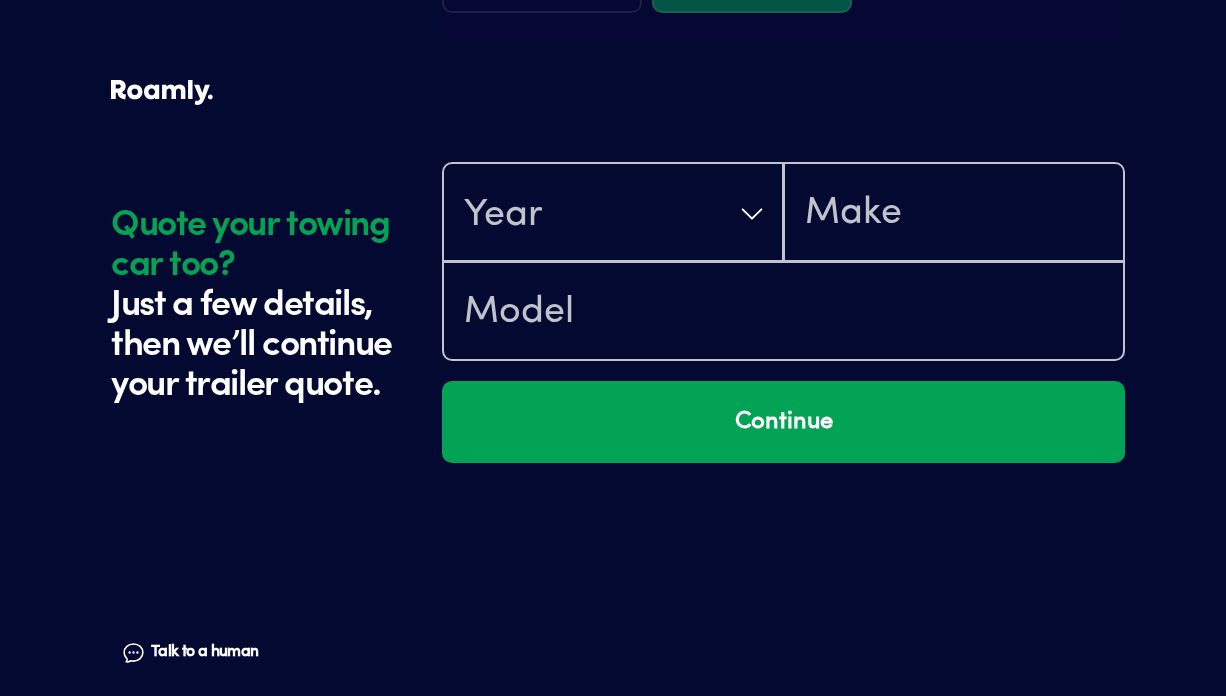 scroll, scrollTop: 3535, scrollLeft: 0, axis: vertical 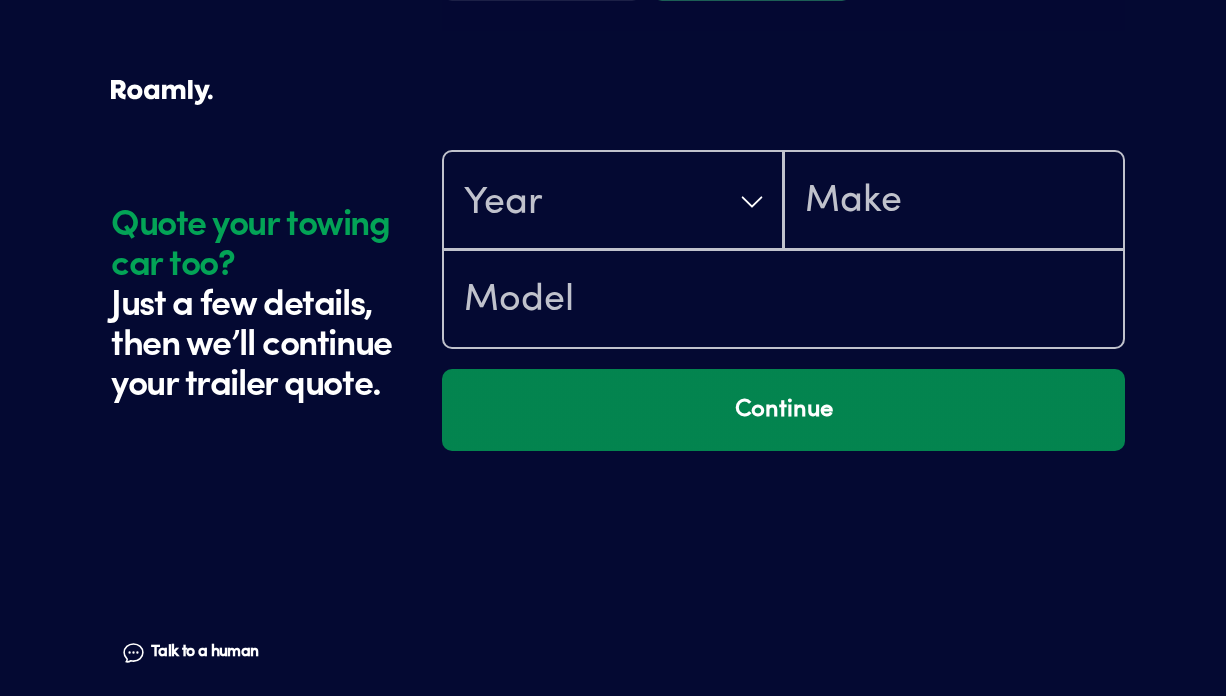 click on "Continue" at bounding box center [783, 410] 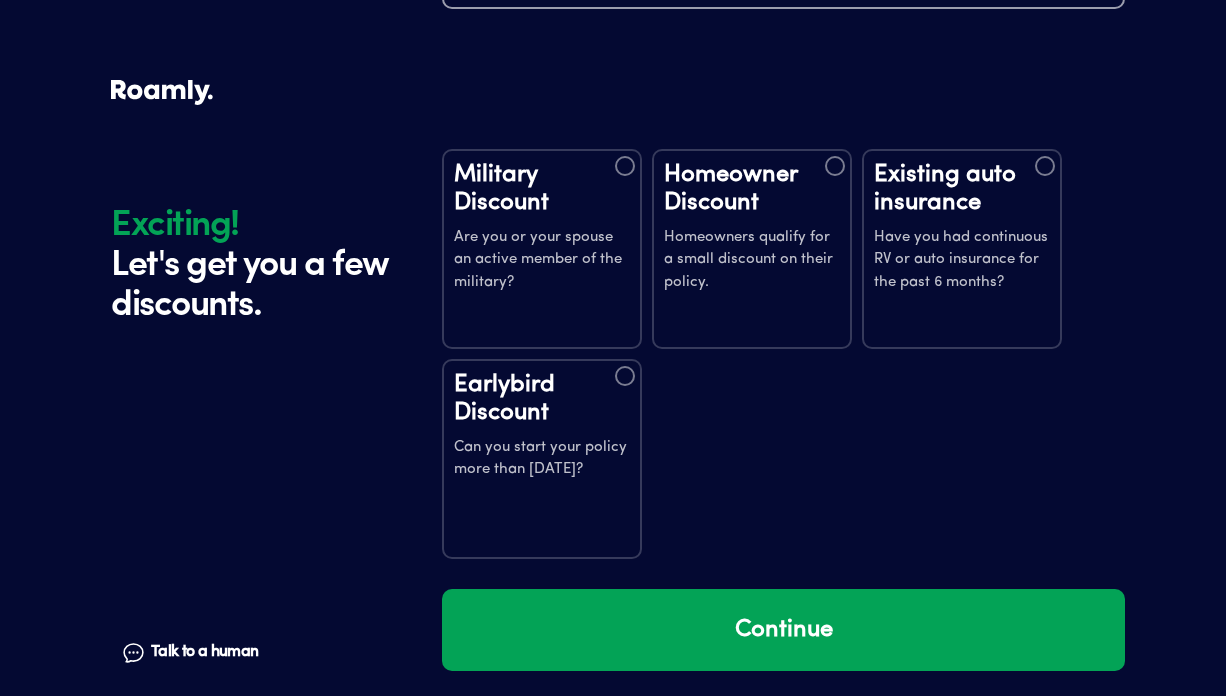 scroll, scrollTop: 3918, scrollLeft: 0, axis: vertical 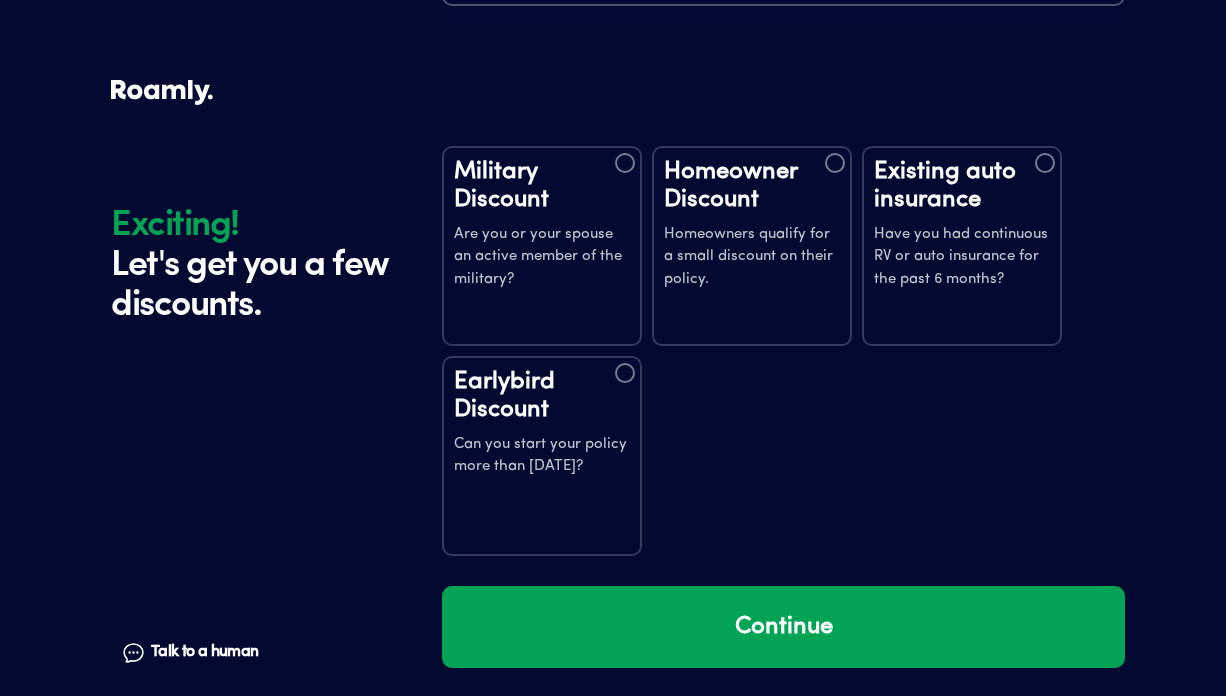 click on "Homeowners qualify for a small discount on their policy." at bounding box center [752, 258] 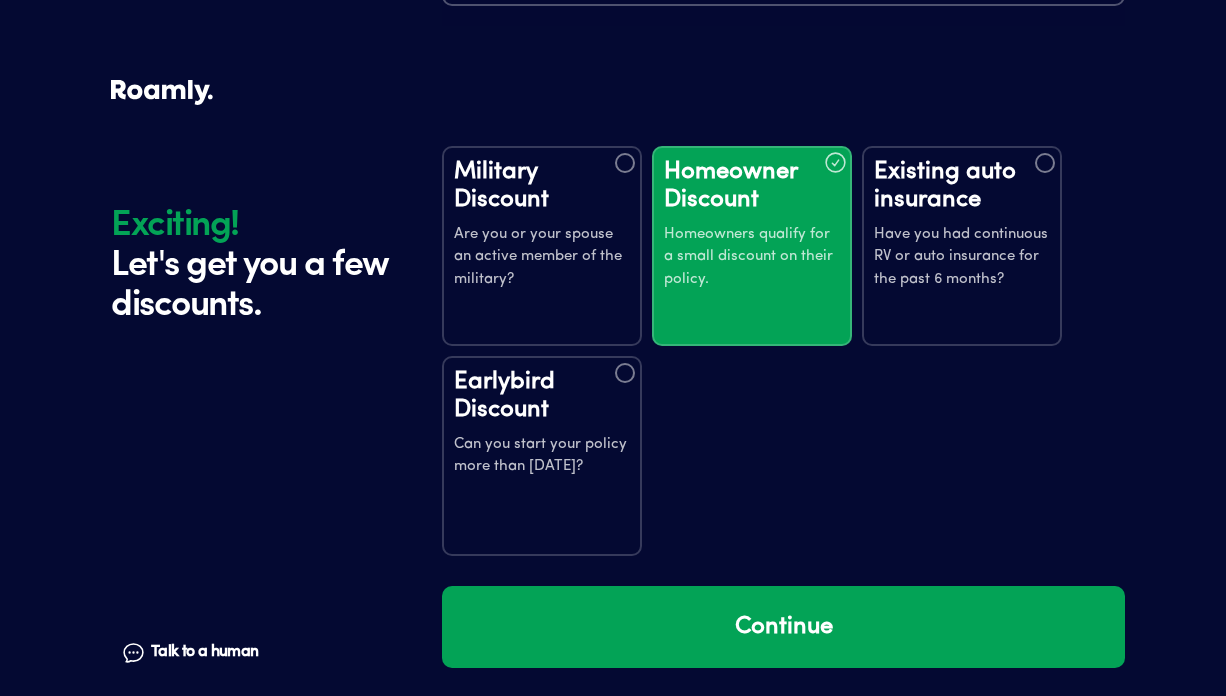 click on "Have you had continuous RV or auto insurance for the past 6 months?" at bounding box center (962, 258) 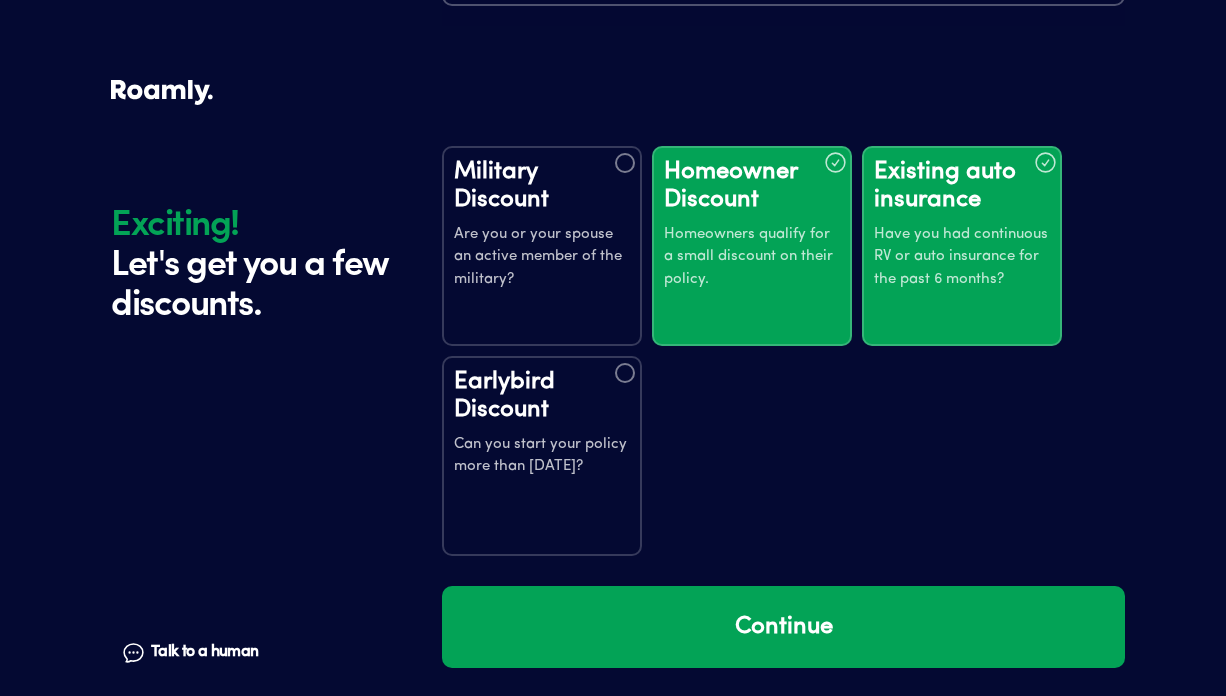 click on "Can you start your policy more than [DATE]?" at bounding box center [542, 456] 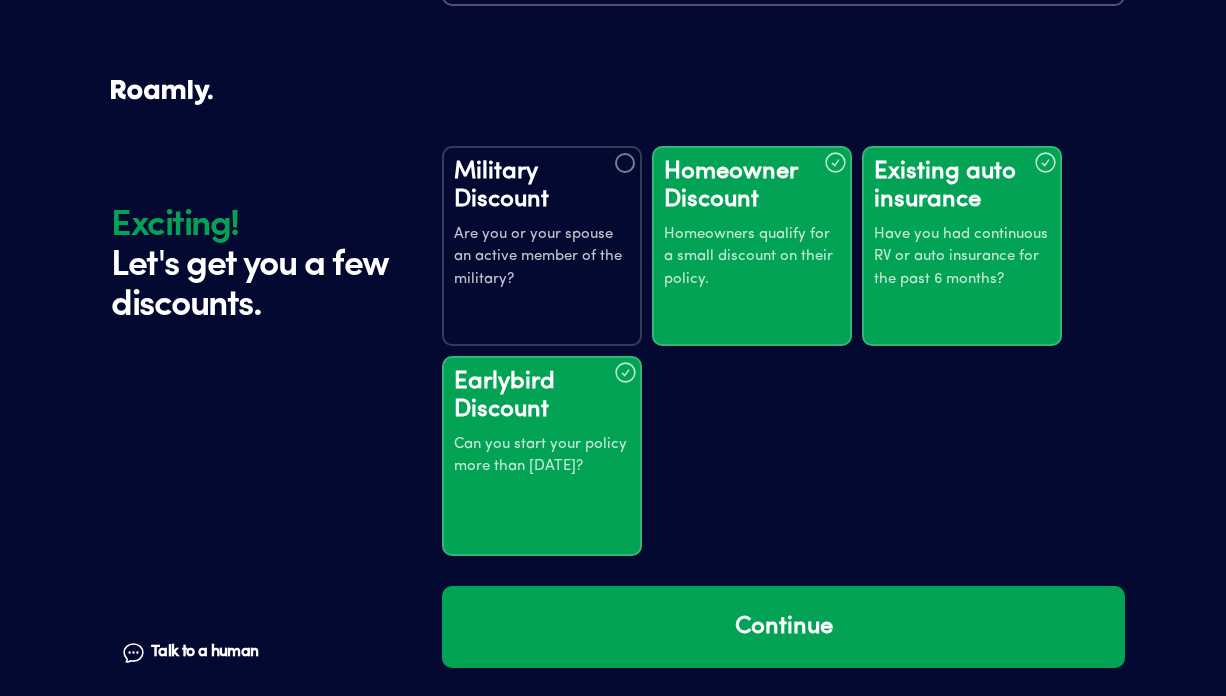 click on "Can you start your policy more than [DATE]?" at bounding box center [542, 456] 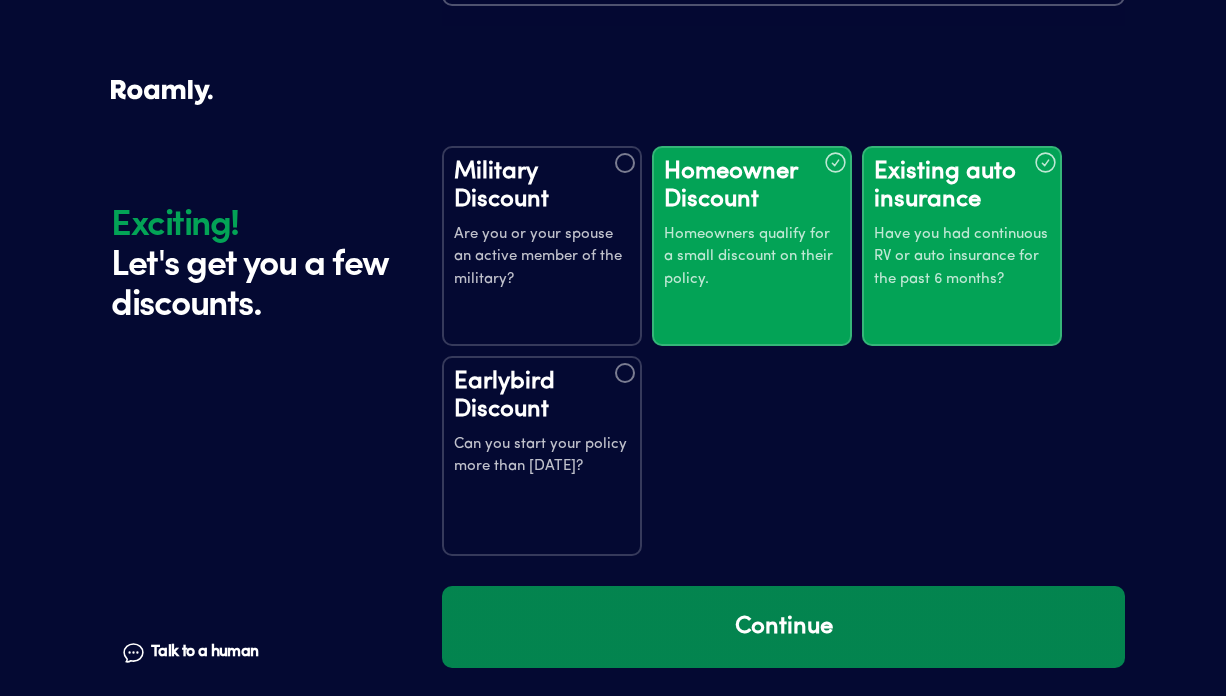 click on "Continue" at bounding box center [783, 627] 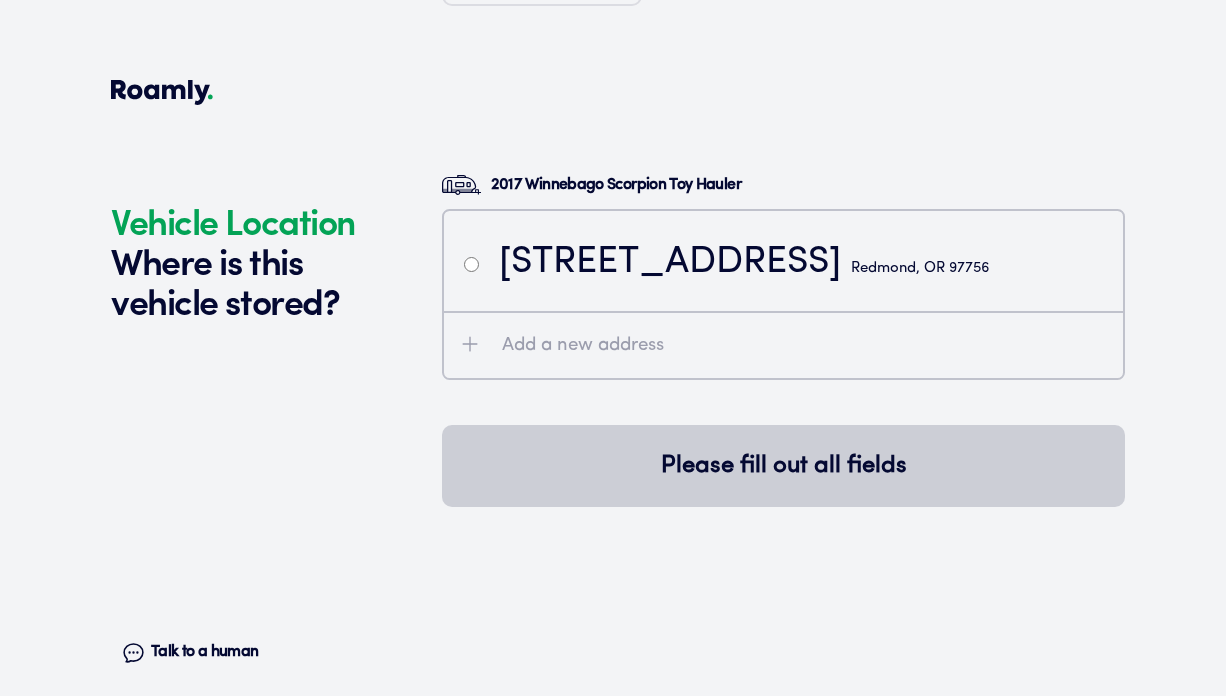 scroll, scrollTop: 4512, scrollLeft: 0, axis: vertical 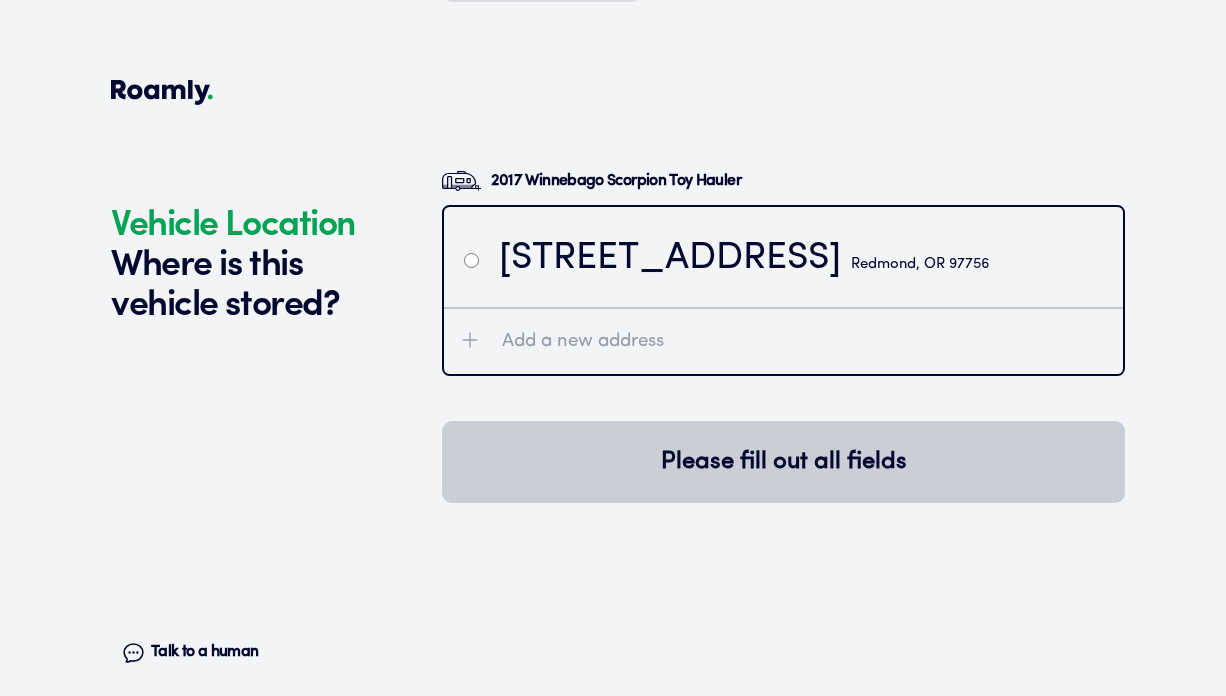 click at bounding box center [471, 260] 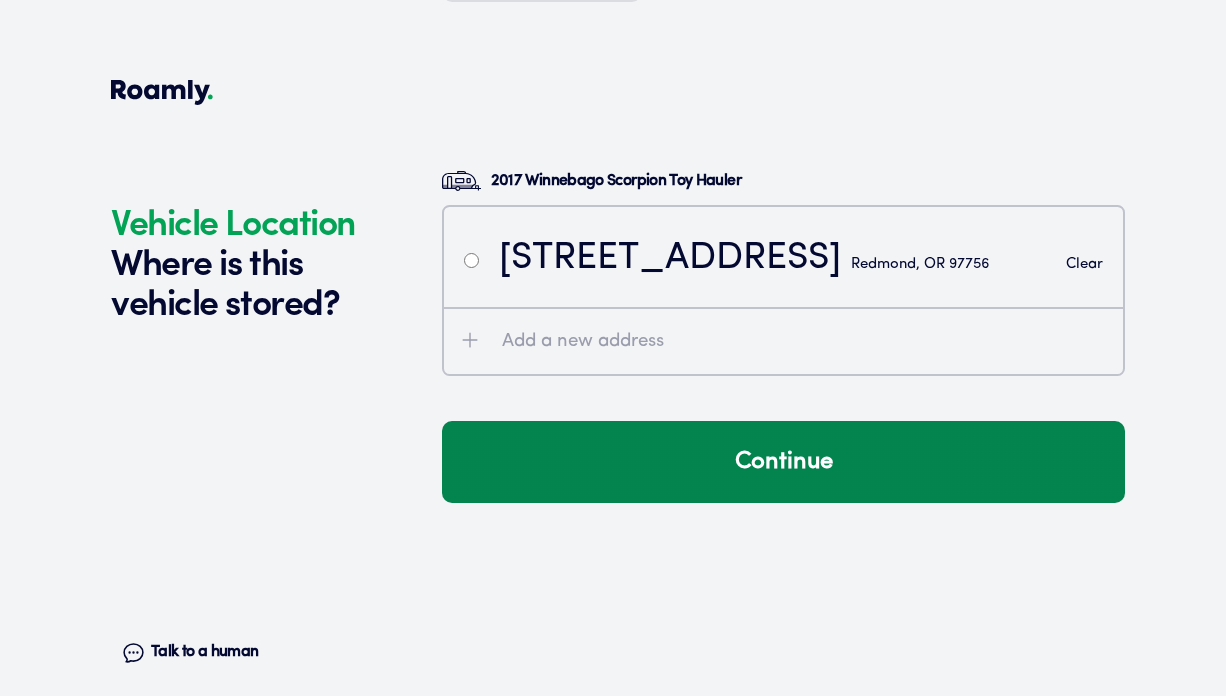 click on "Continue" at bounding box center [783, 462] 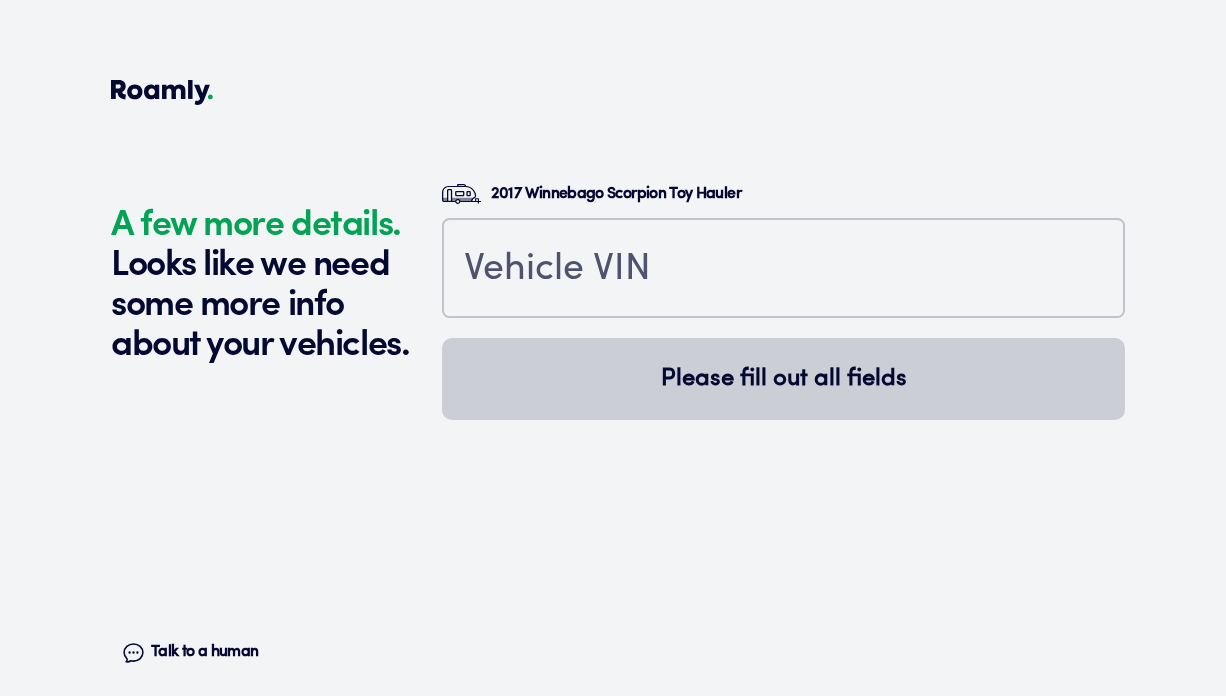 scroll, scrollTop: 4950, scrollLeft: 0, axis: vertical 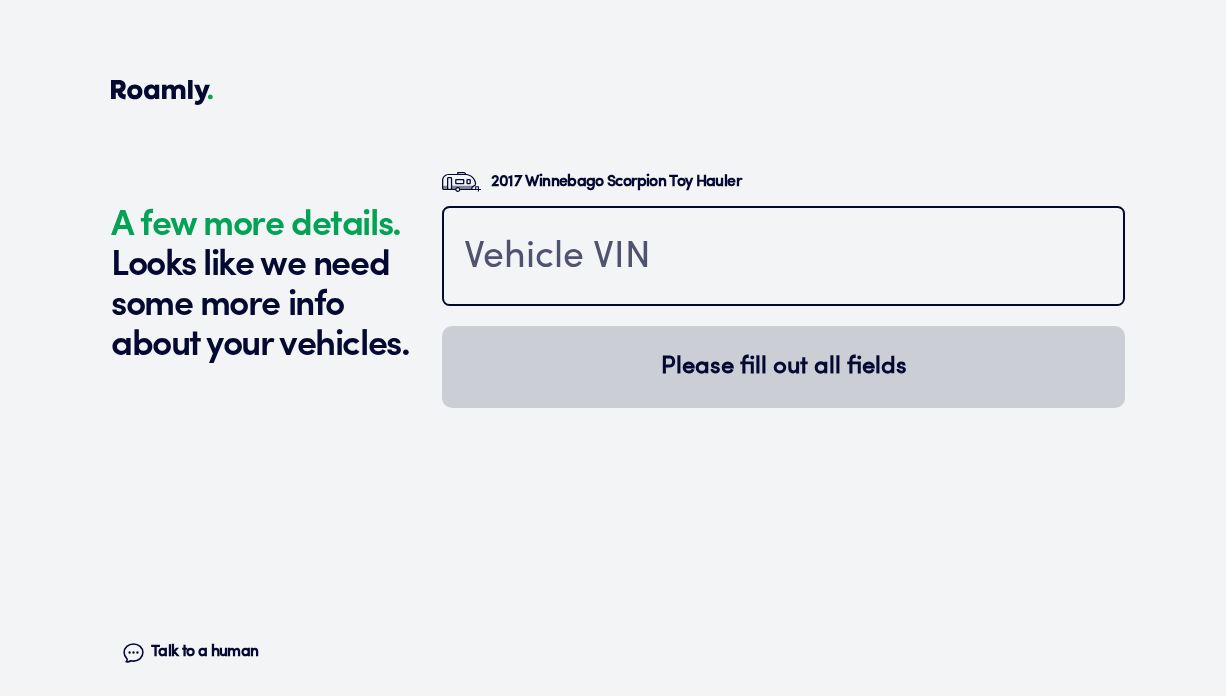 click at bounding box center [783, 258] 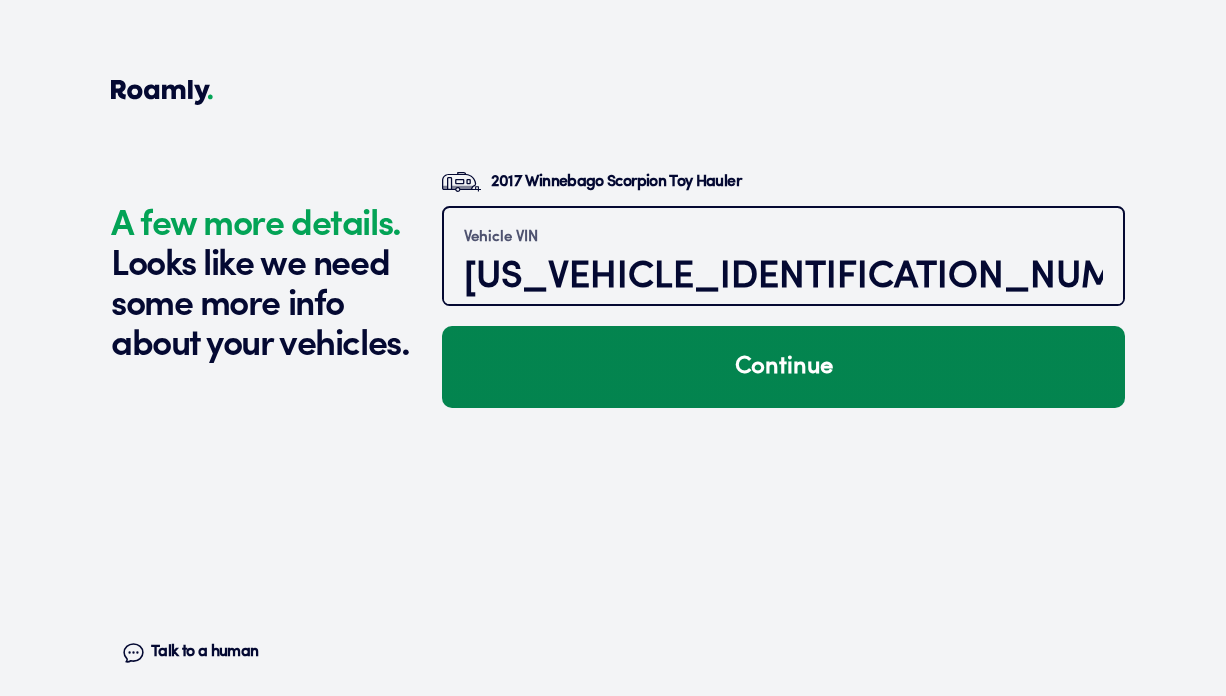 type on "[US_VEHICLE_IDENTIFICATION_NUMBER]" 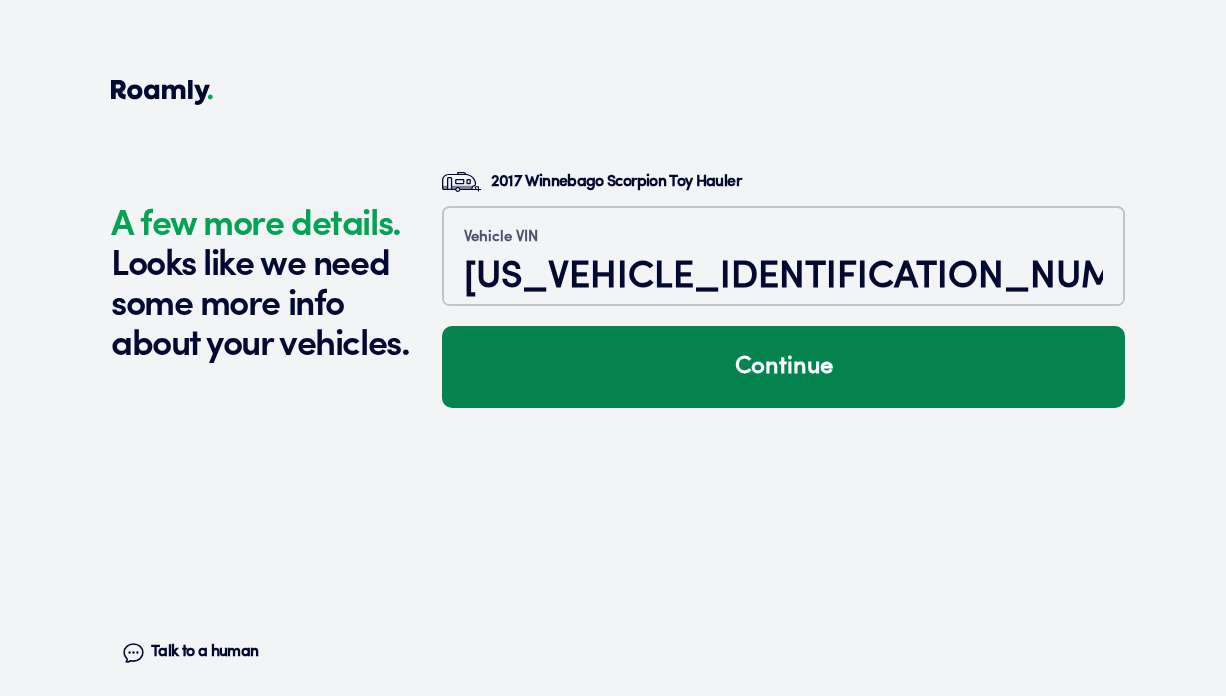 click on "Continue" at bounding box center [783, 367] 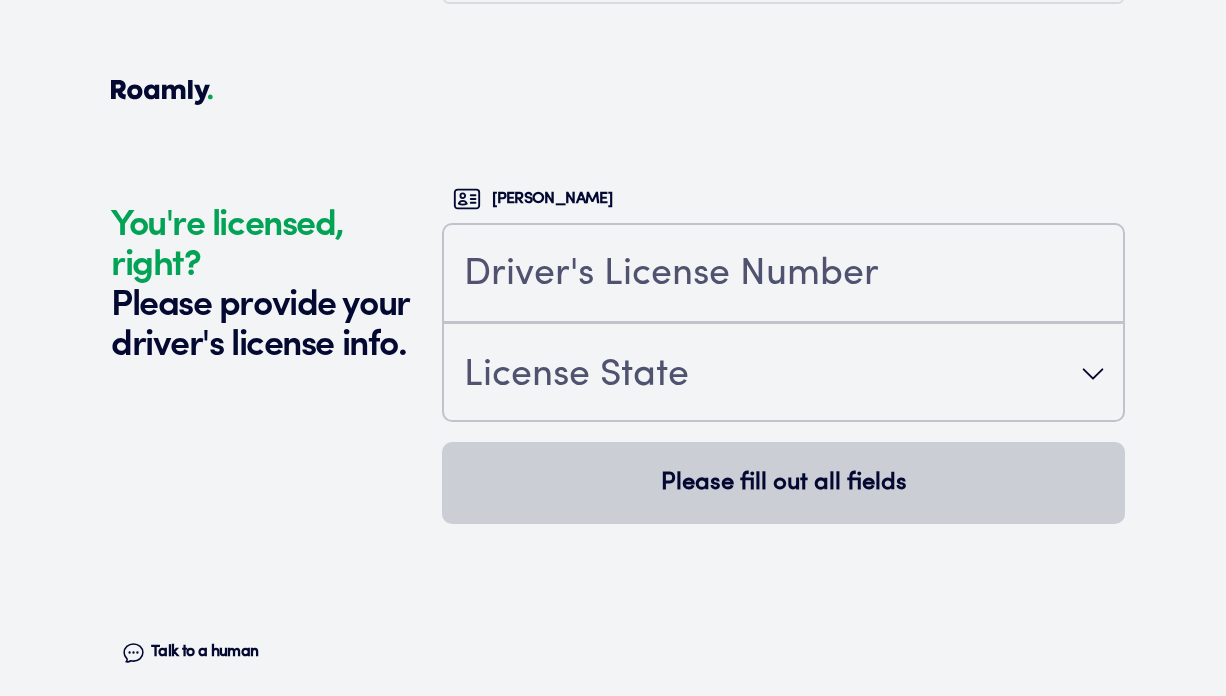 scroll, scrollTop: 5293, scrollLeft: 0, axis: vertical 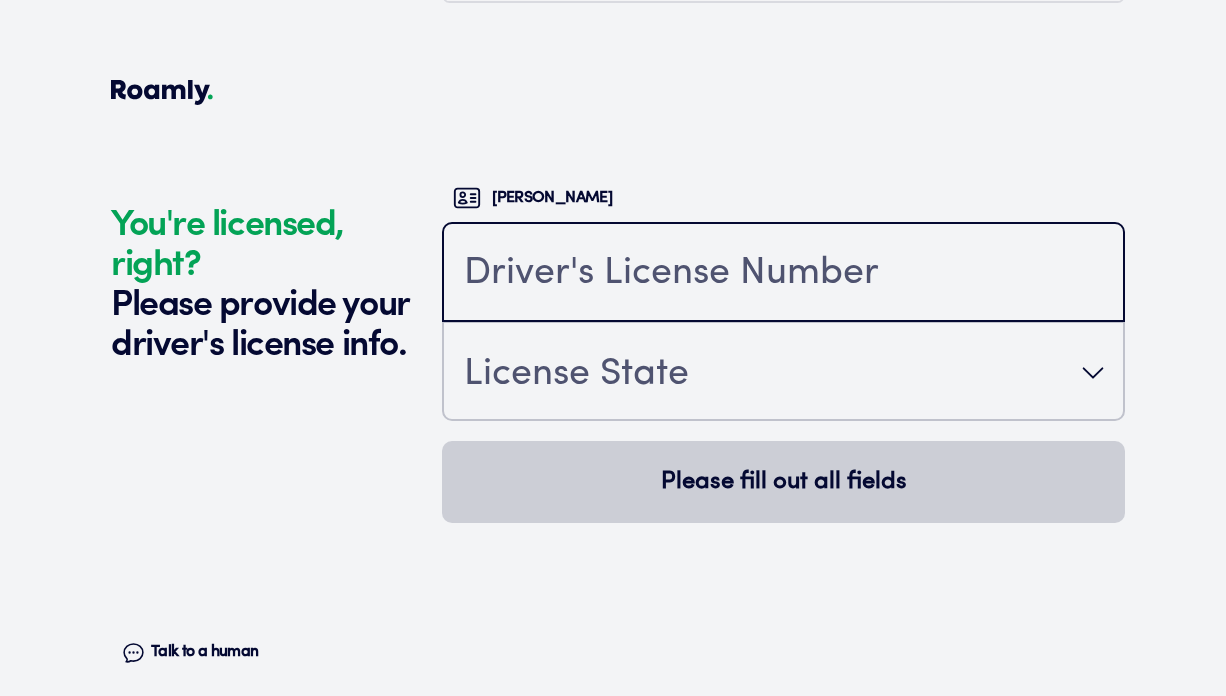 click at bounding box center (783, 274) 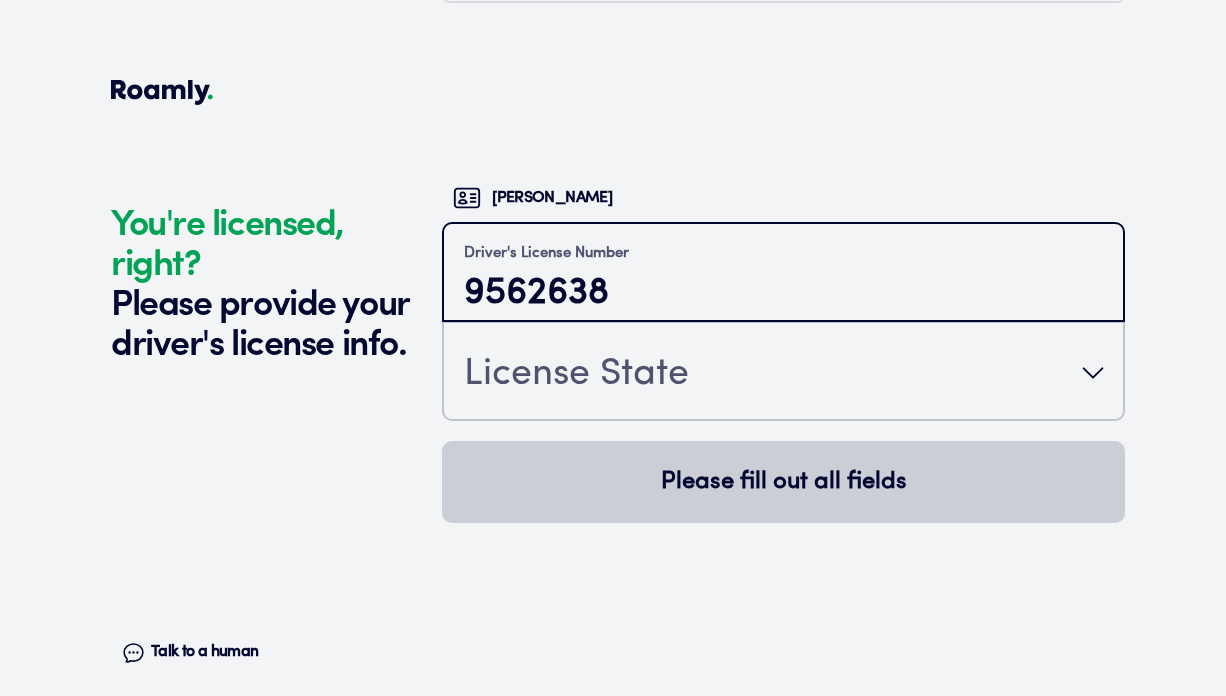 type on "9562638" 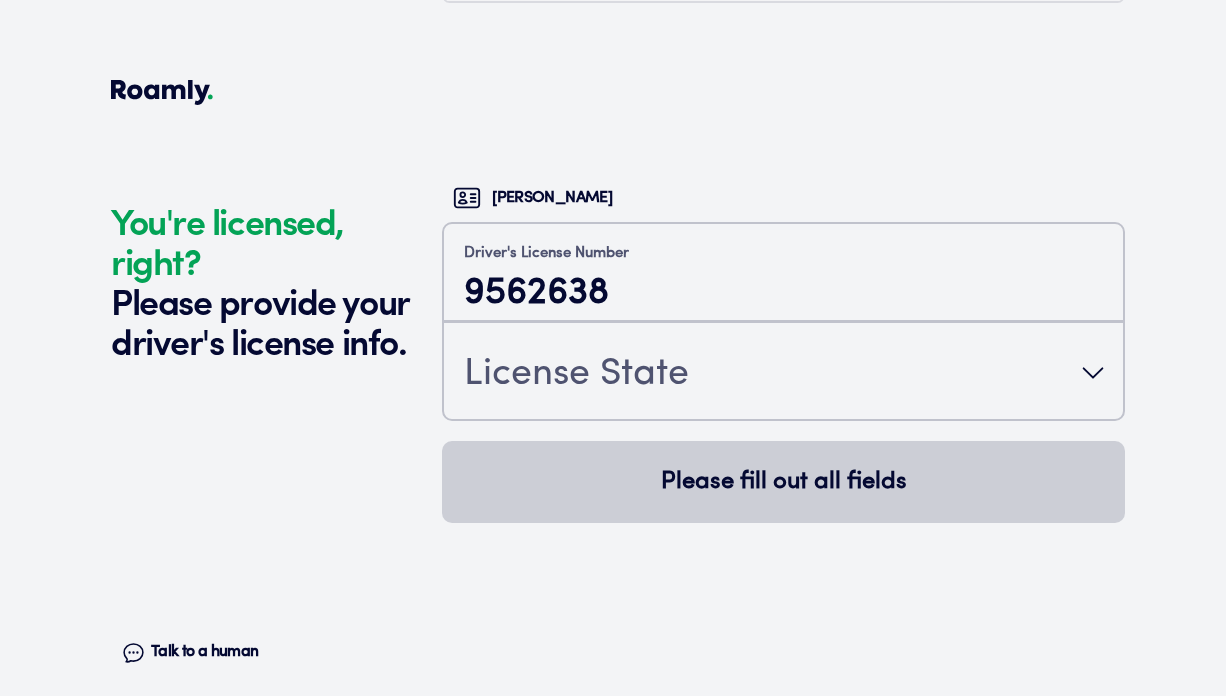 click on "License State" at bounding box center (783, 373) 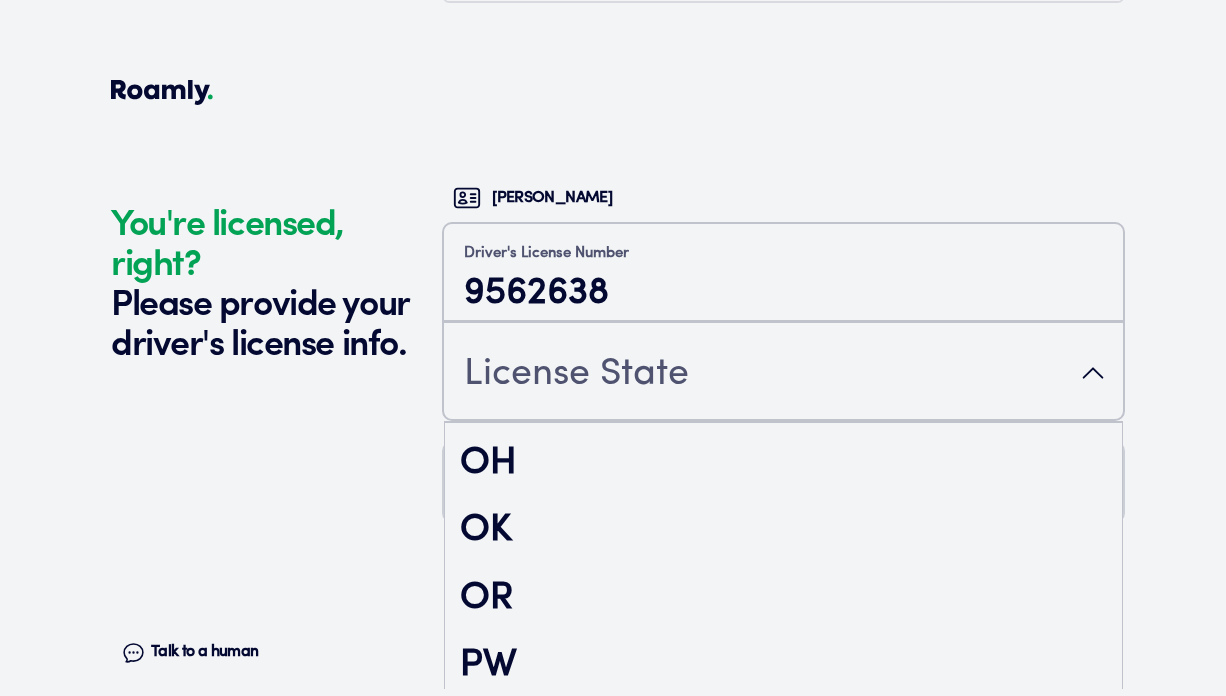 scroll, scrollTop: 2700, scrollLeft: 0, axis: vertical 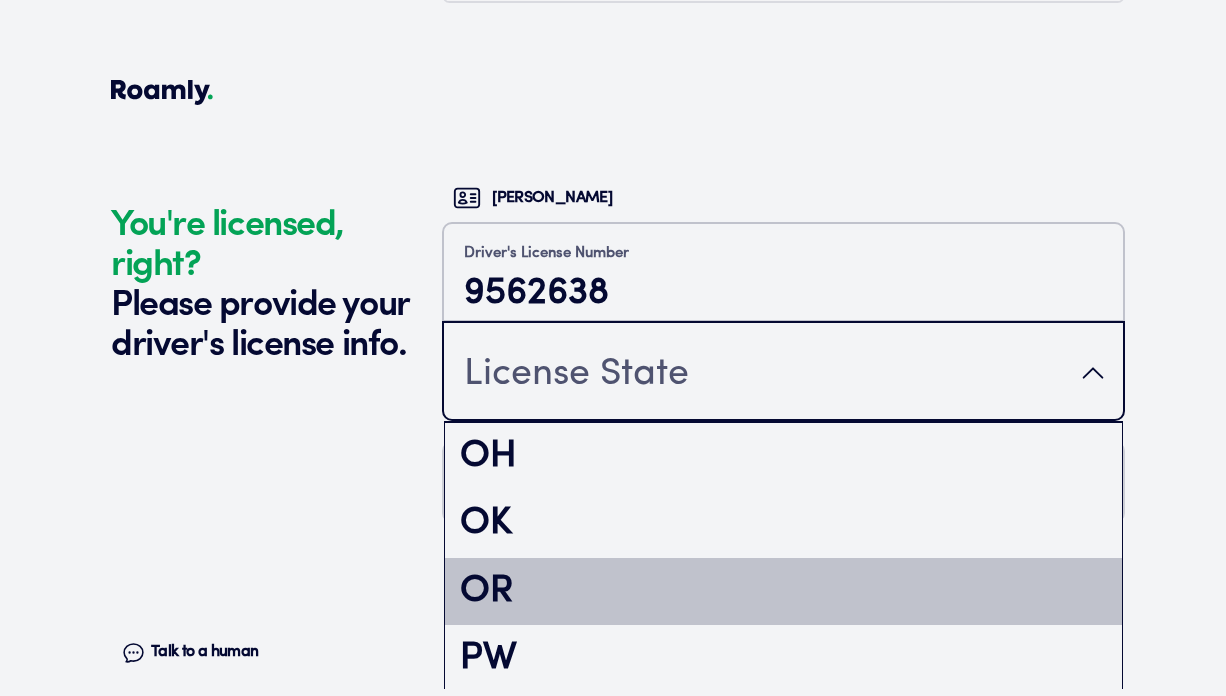 click on "OR" at bounding box center [783, 592] 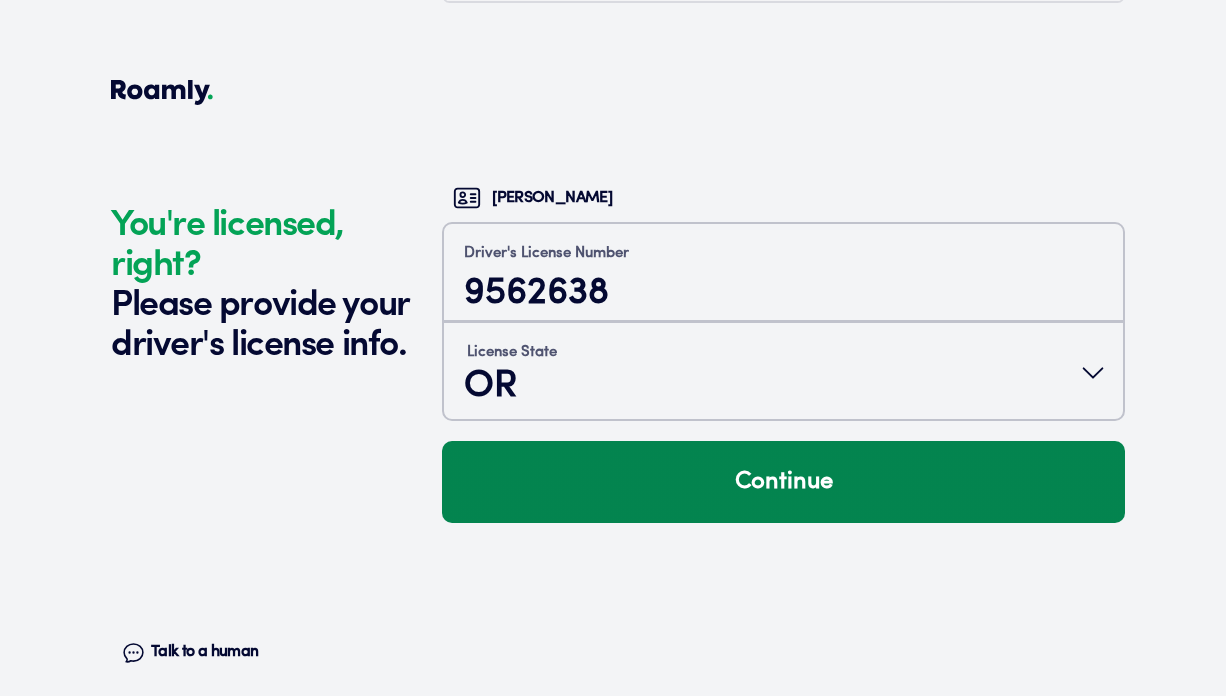 click on "Continue" at bounding box center [783, 482] 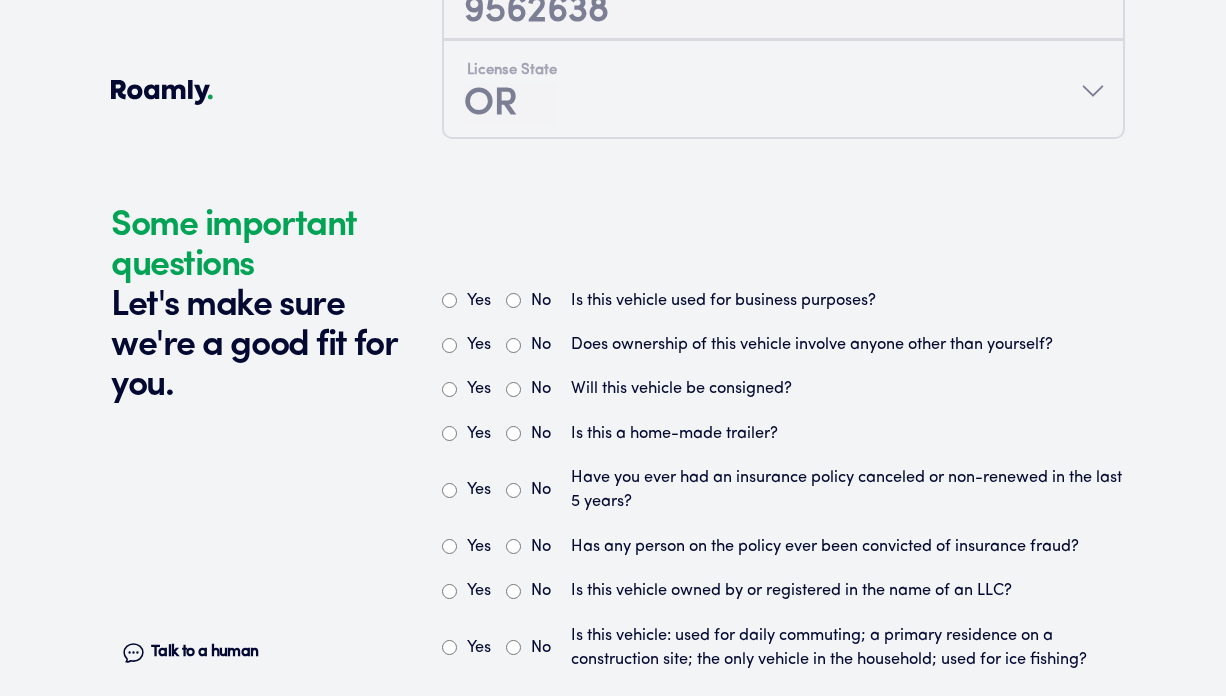 scroll, scrollTop: 5761, scrollLeft: 0, axis: vertical 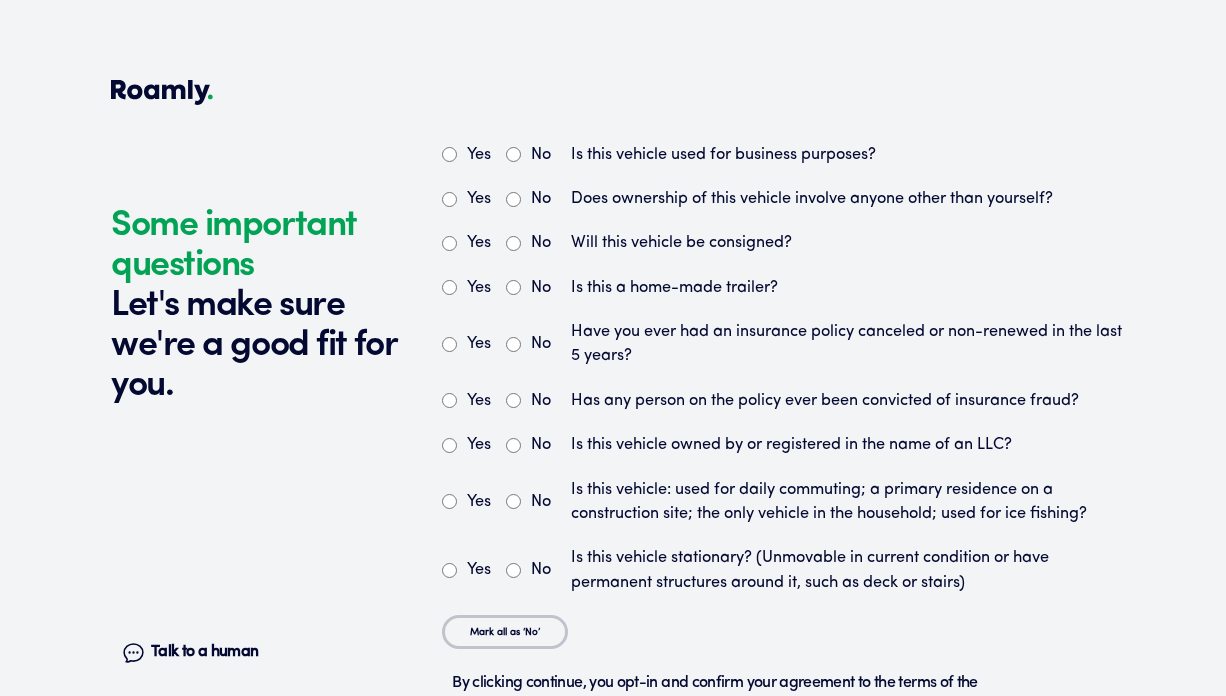 click on "No" at bounding box center [513, 154] 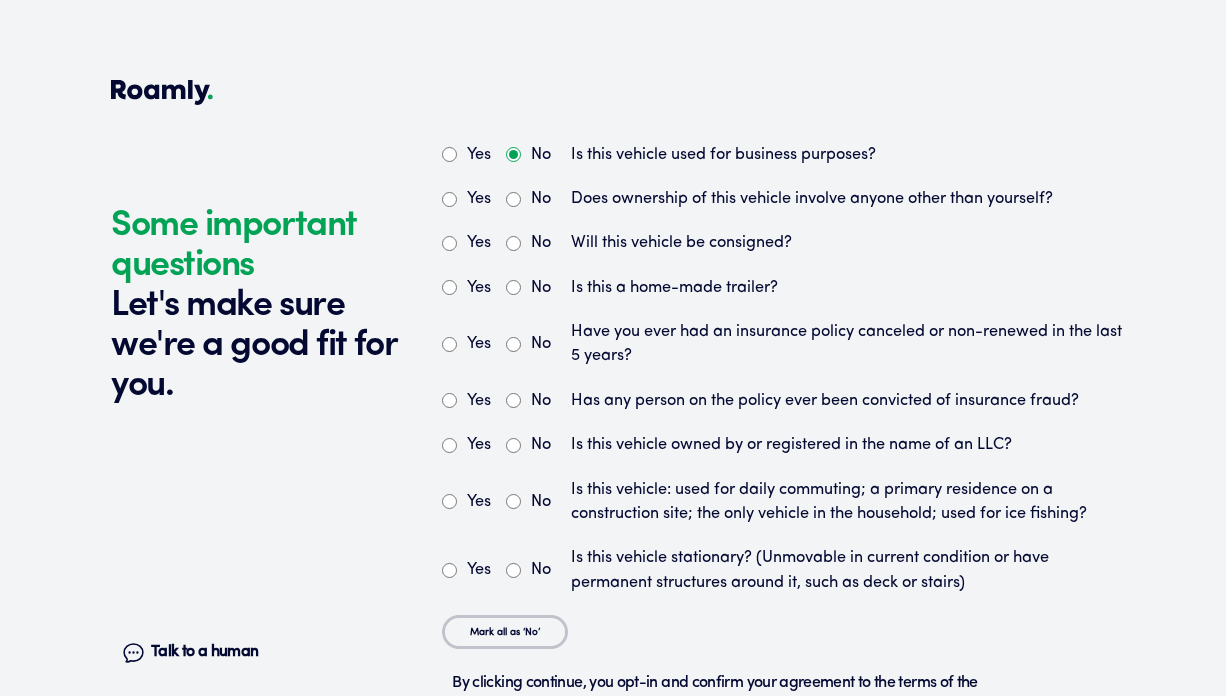 radio on "true" 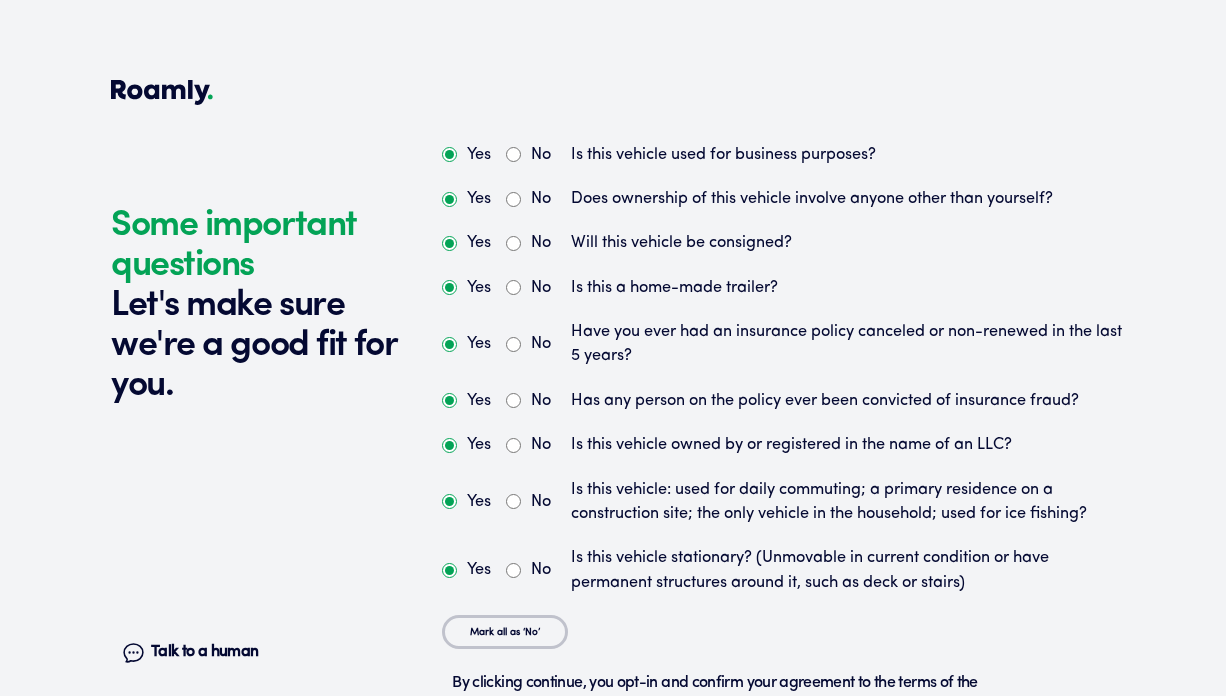 click on "No" at bounding box center [513, 199] 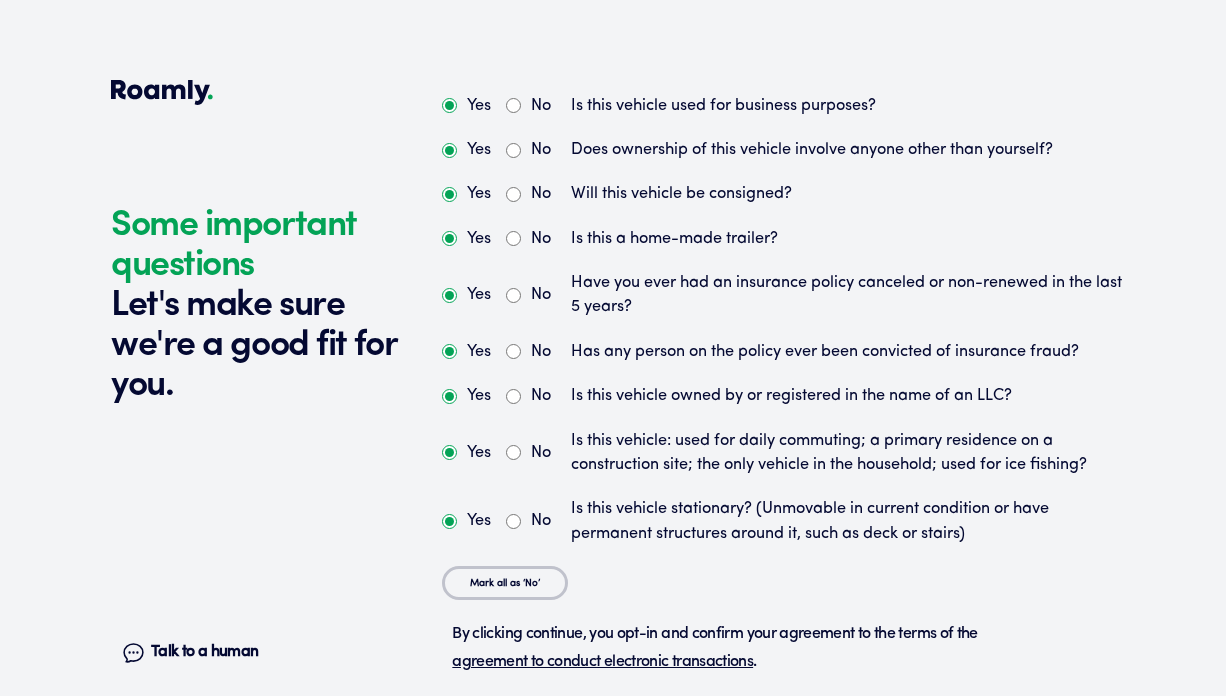 scroll, scrollTop: 5814, scrollLeft: 0, axis: vertical 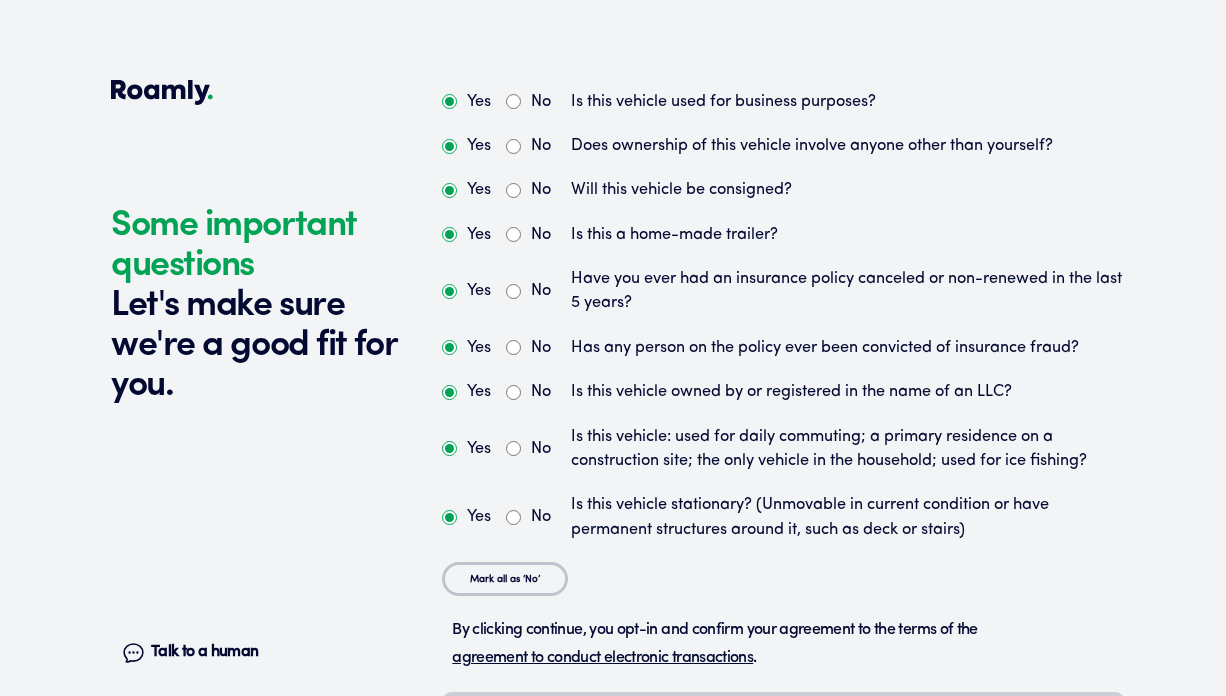 click on "No" at bounding box center (513, 347) 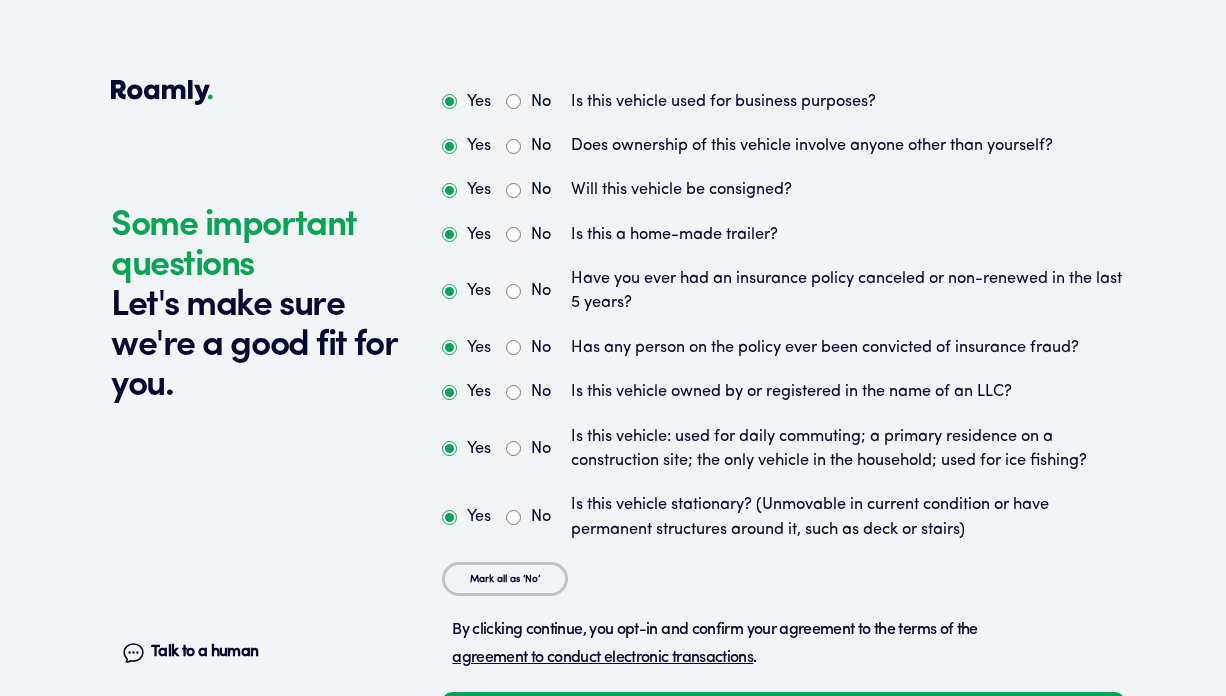 scroll, scrollTop: 5918, scrollLeft: 0, axis: vertical 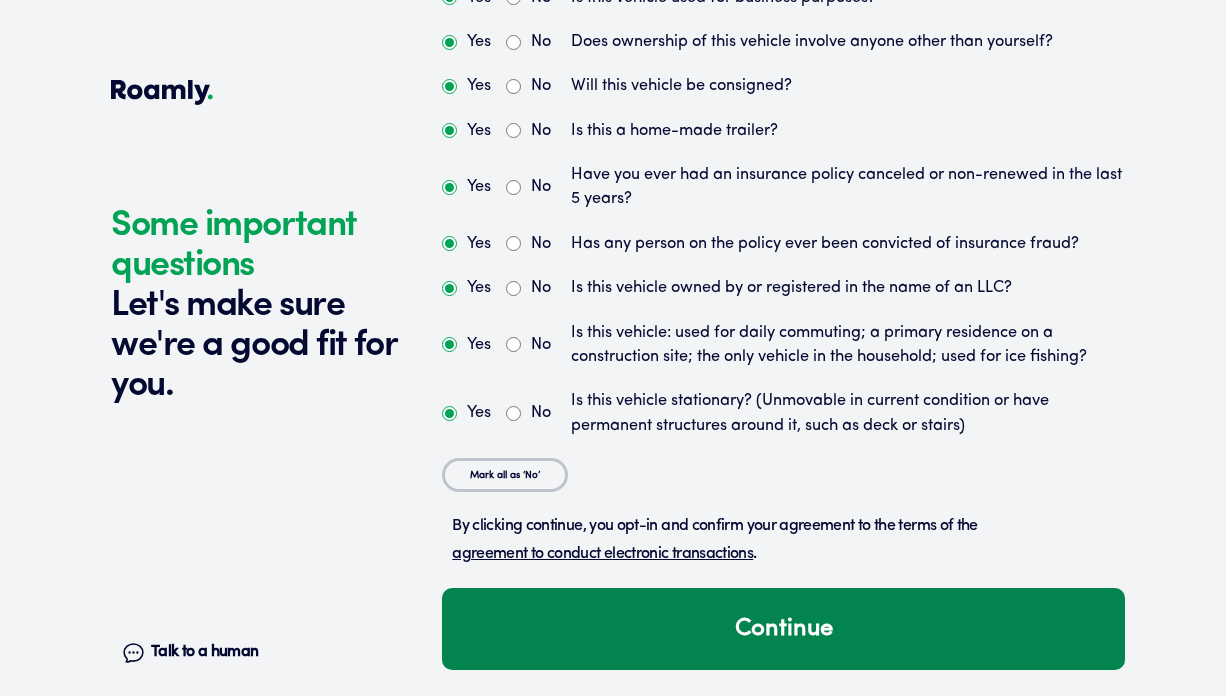 click on "Continue" at bounding box center (783, 629) 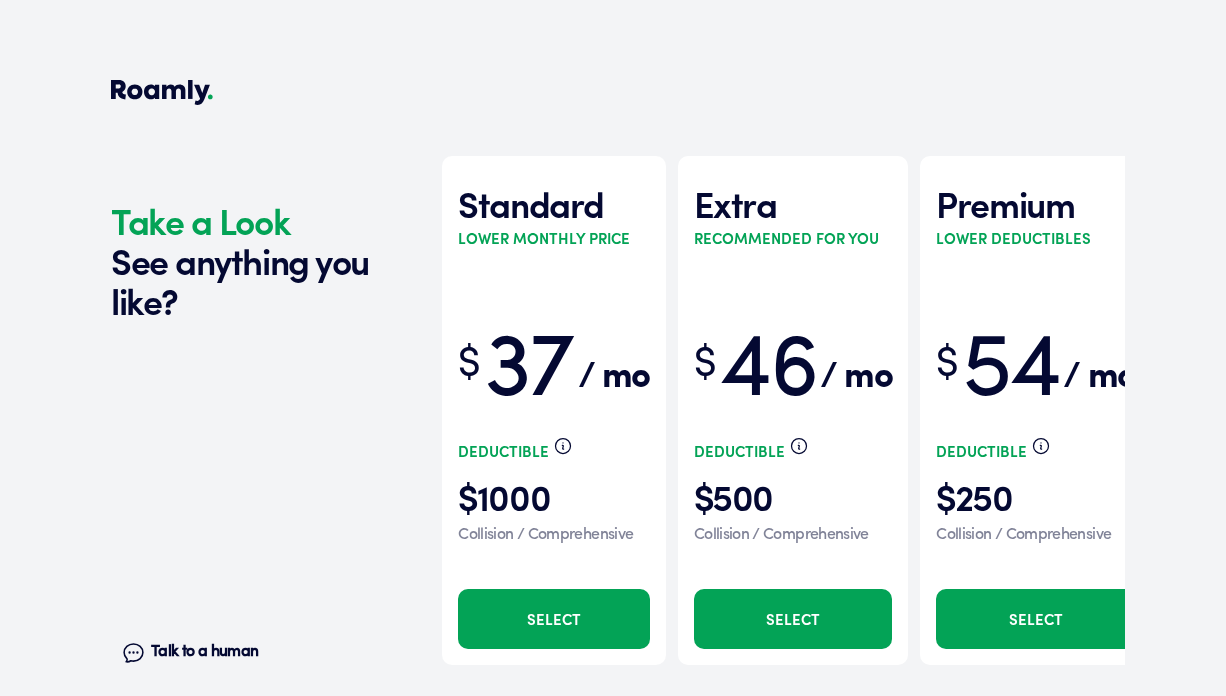 scroll, scrollTop: 6528, scrollLeft: 0, axis: vertical 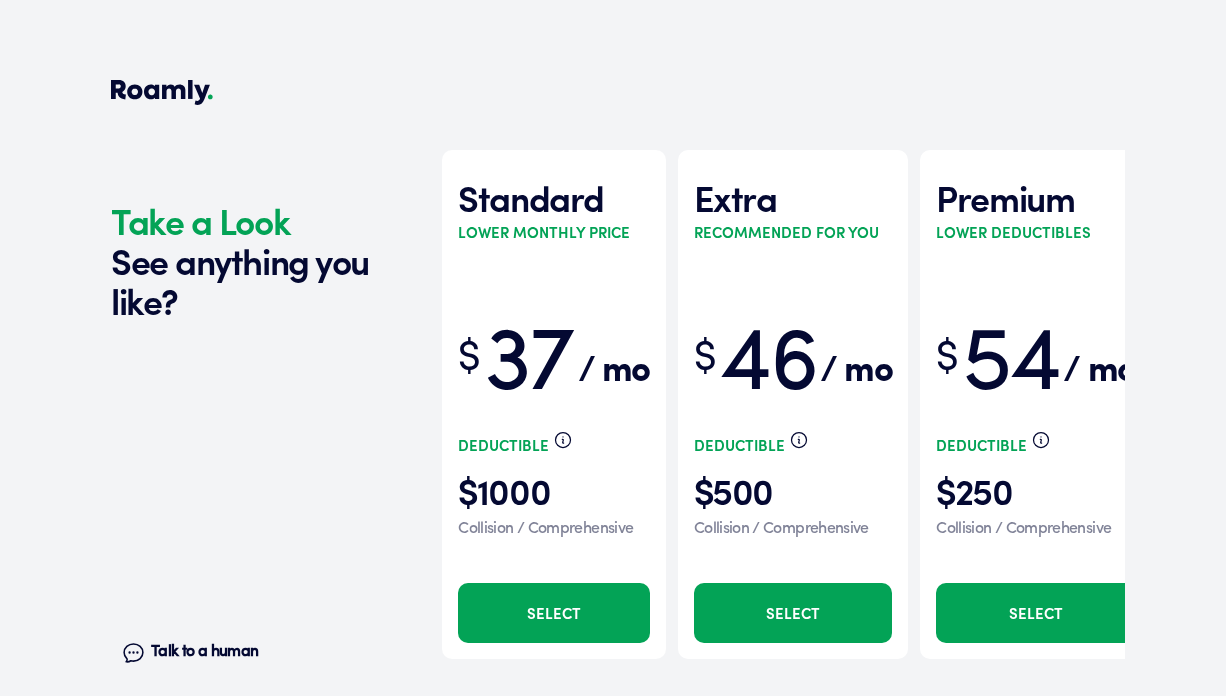 click on "Select" at bounding box center [793, 613] 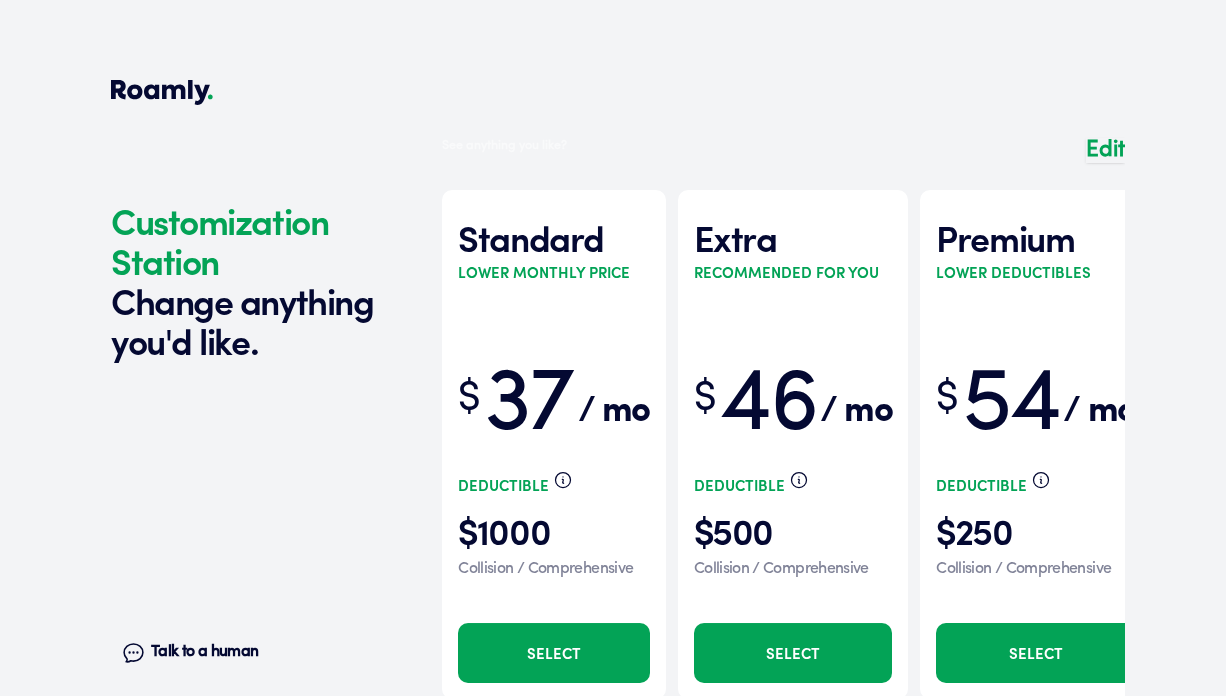 scroll, scrollTop: 7116, scrollLeft: 0, axis: vertical 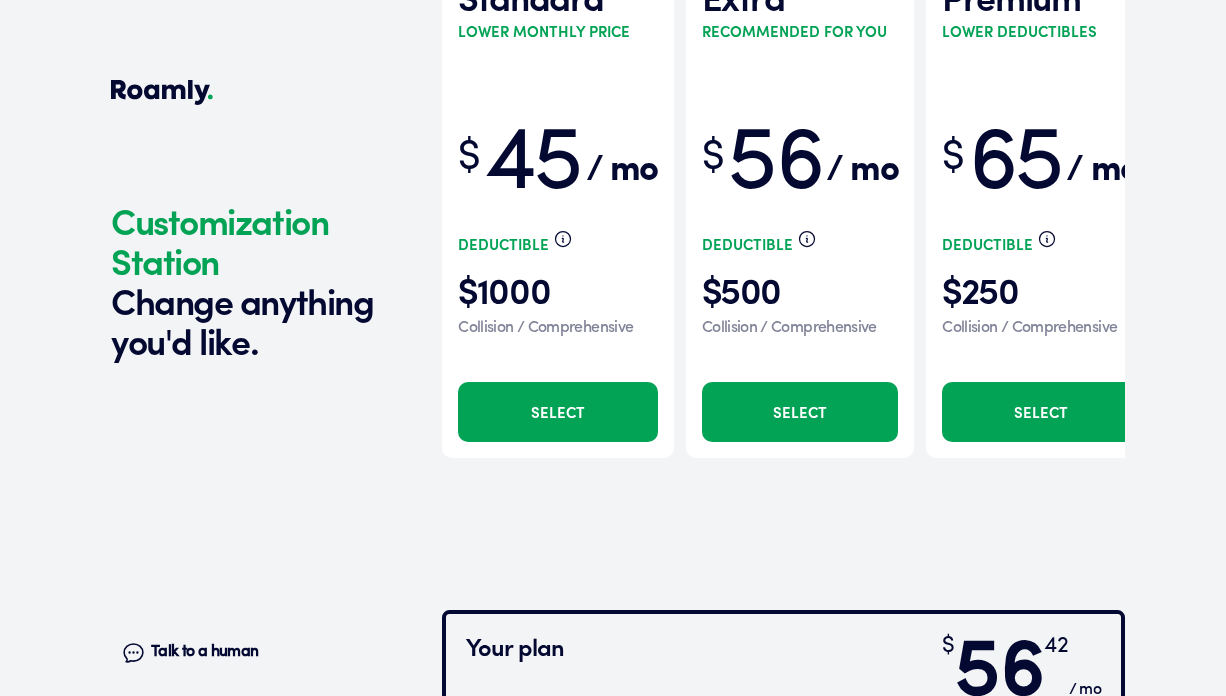 click at bounding box center [783, 193] 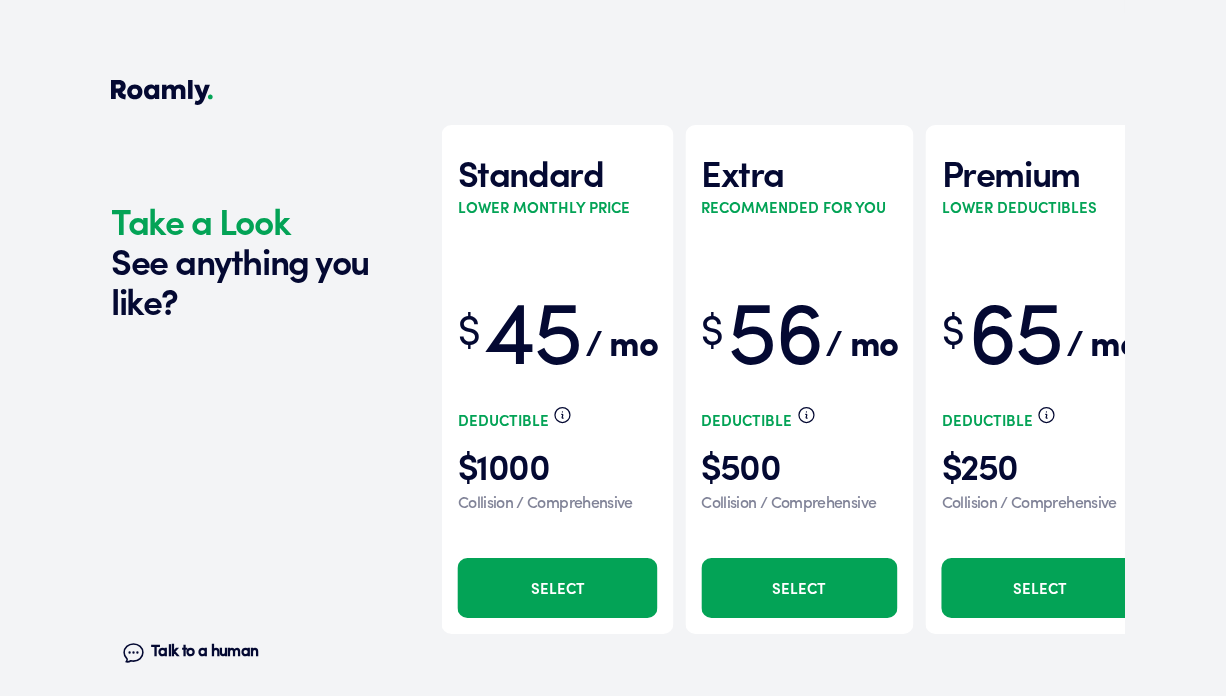 scroll, scrollTop: 1743, scrollLeft: 0, axis: vertical 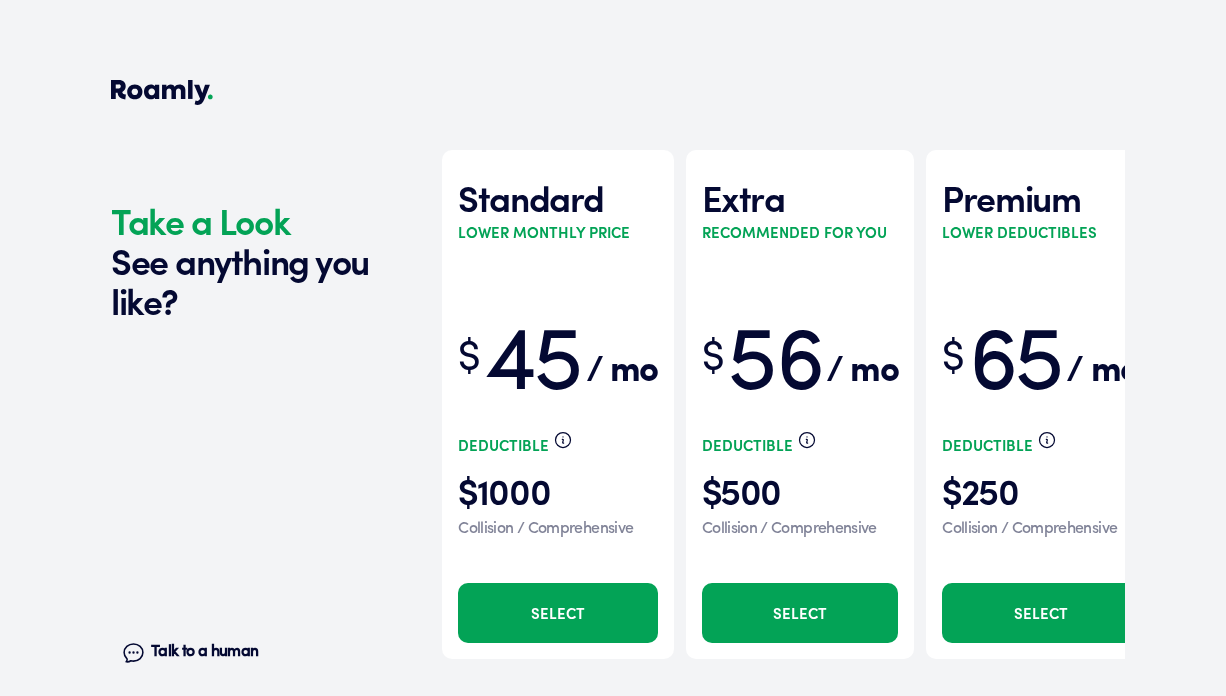 click on "Select" at bounding box center [557, 613] 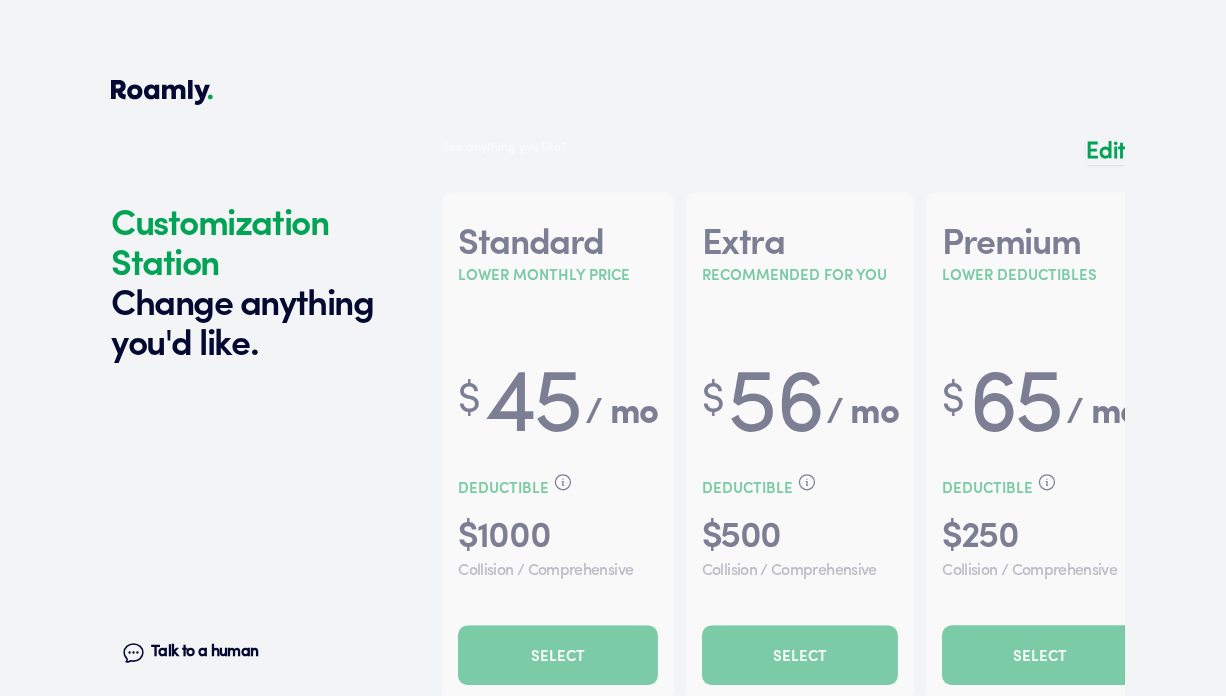 scroll, scrollTop: 6880, scrollLeft: 0, axis: vertical 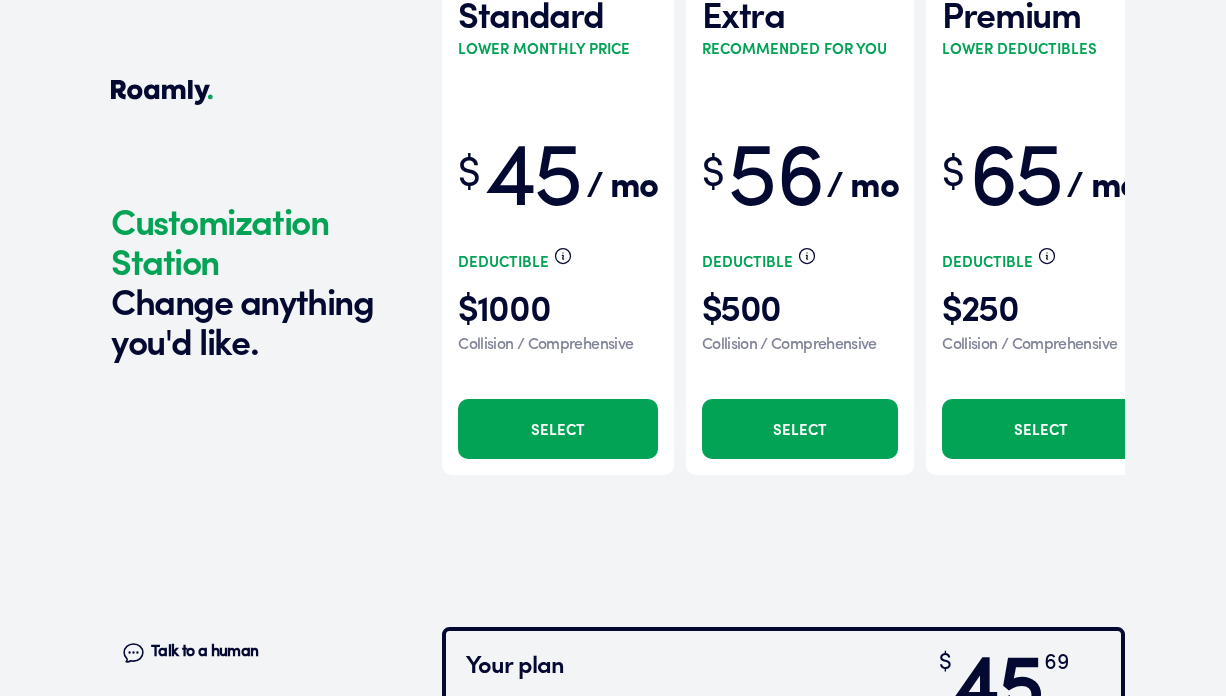 click at bounding box center [783, 210] 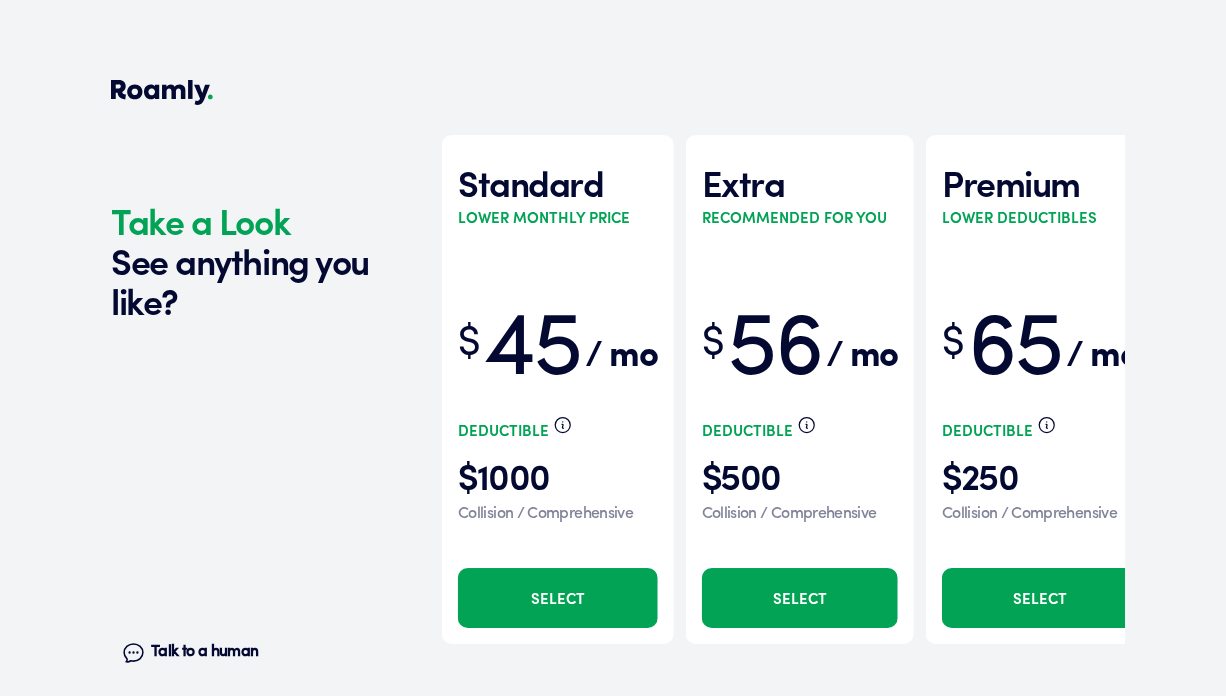 scroll, scrollTop: 4064, scrollLeft: 0, axis: vertical 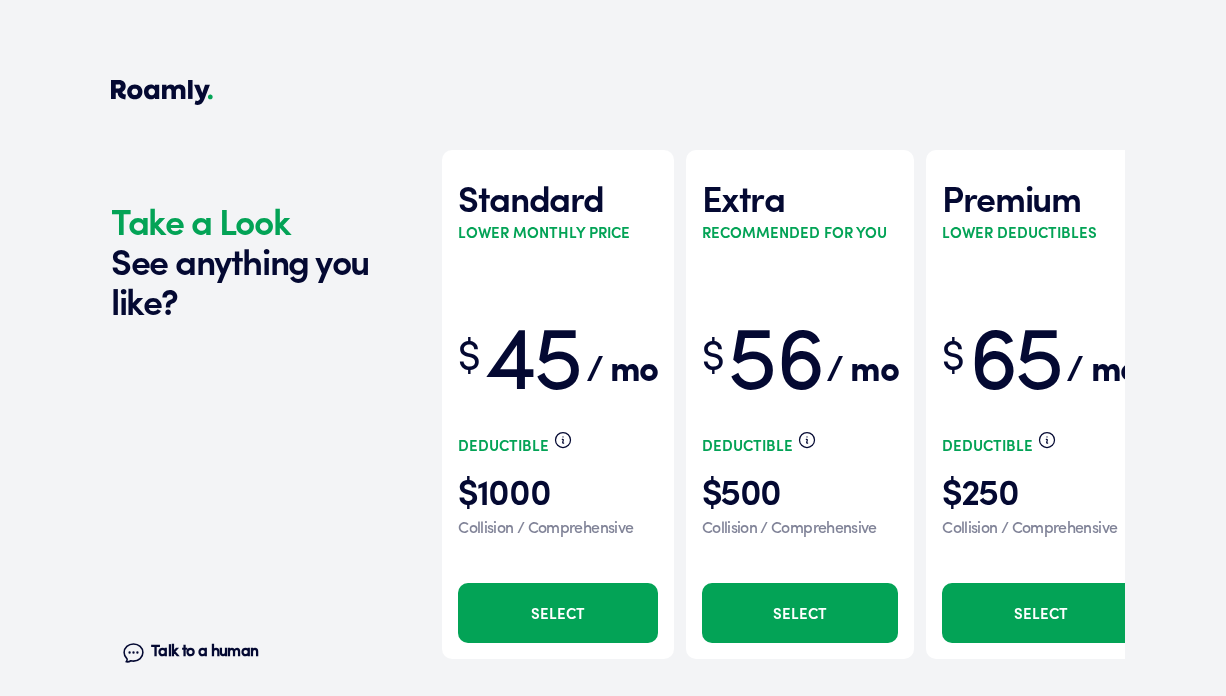 click on "Select" at bounding box center [800, 613] 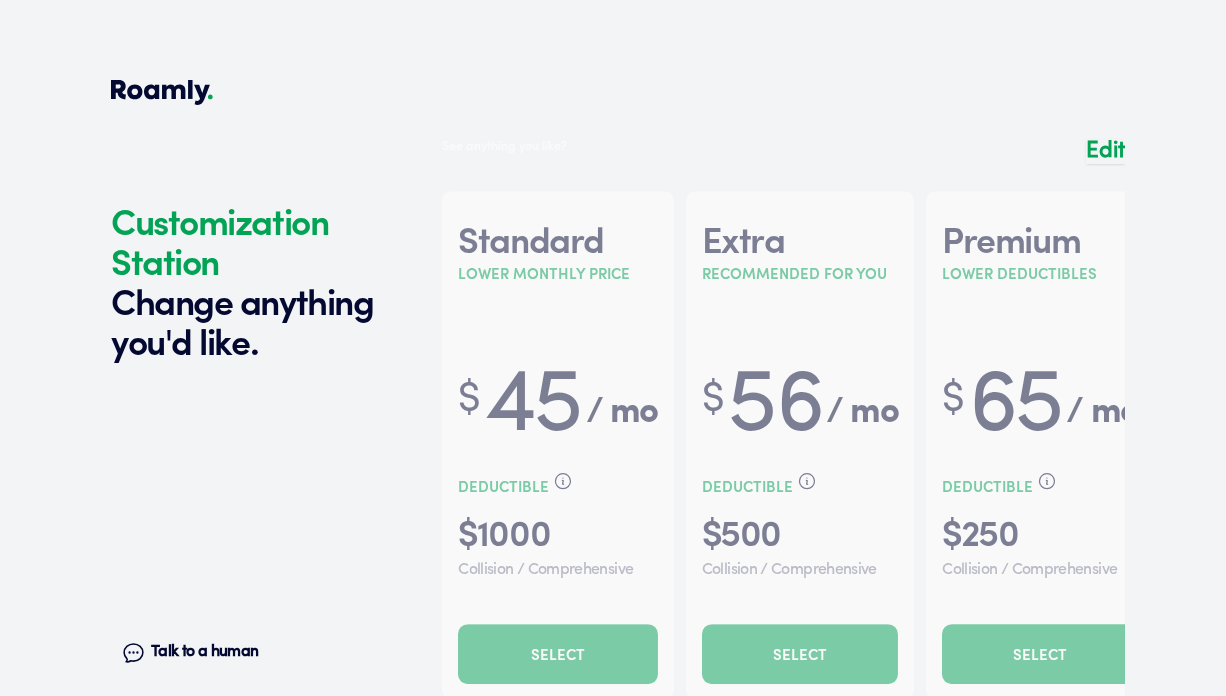 scroll, scrollTop: 7039, scrollLeft: 0, axis: vertical 